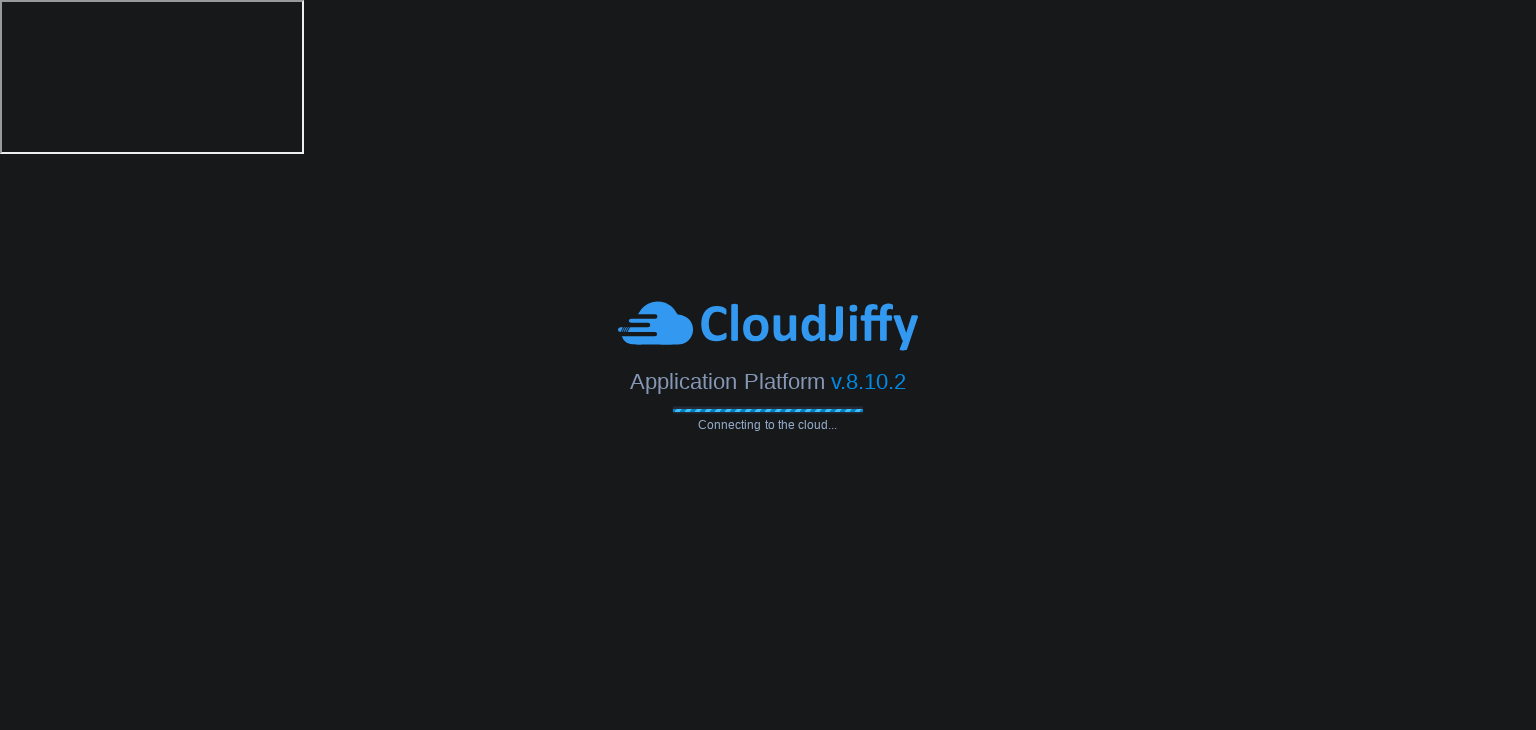 scroll, scrollTop: 0, scrollLeft: 0, axis: both 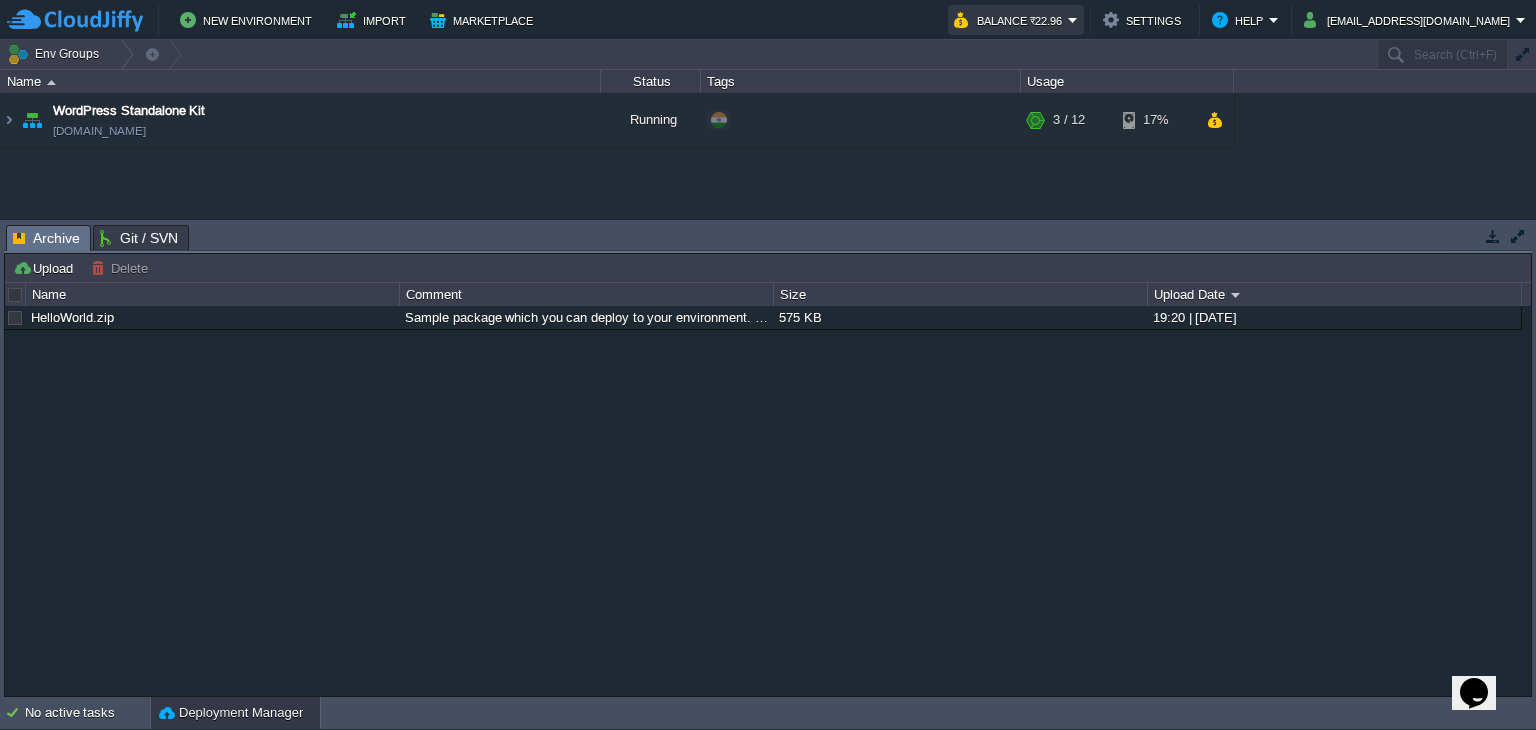 click on "Balance ₹22.96" at bounding box center [1011, 20] 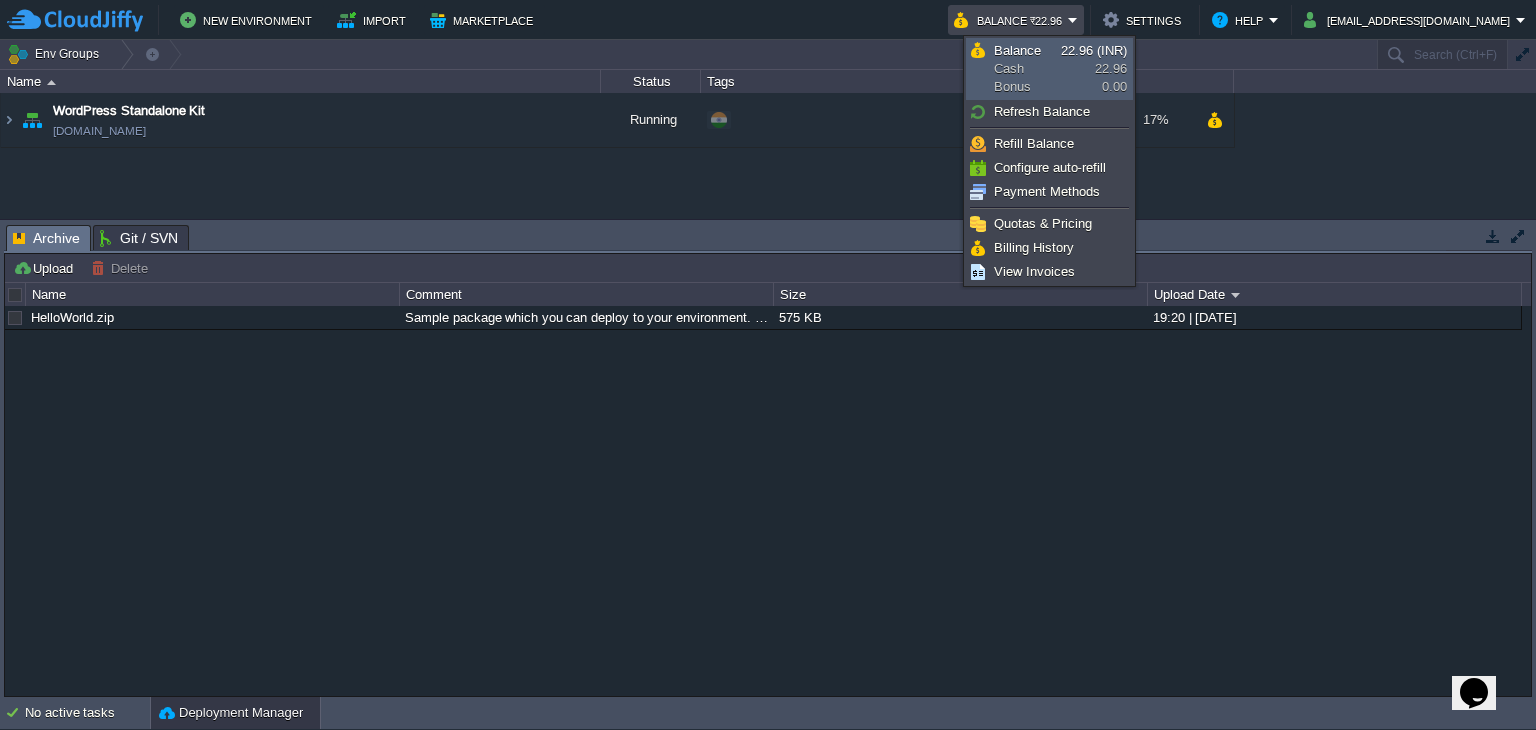 click on "Balance Cash Bonus 22.96 (INR) 22.96 0.00" at bounding box center [1049, 69] 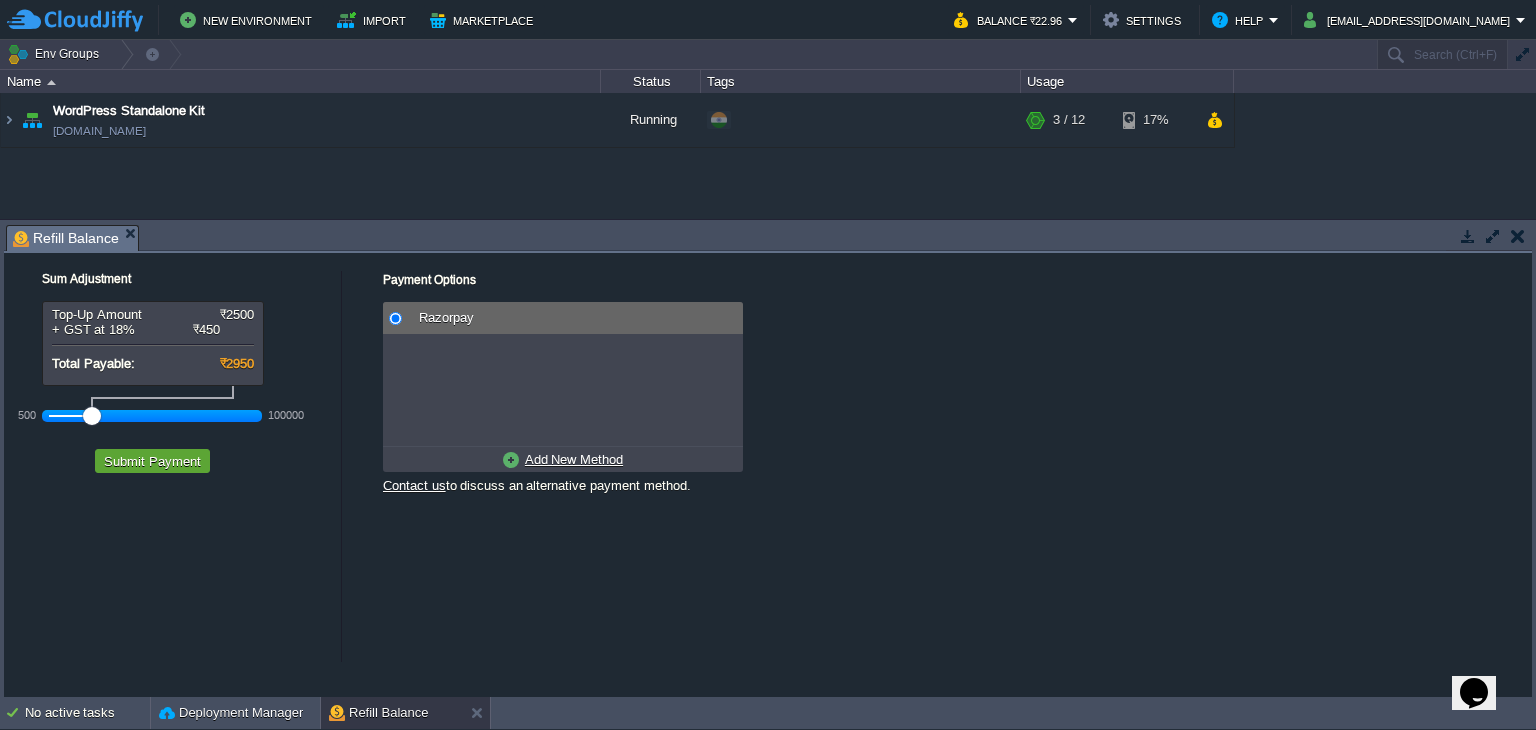 click on "Razorpay" at bounding box center (574, 318) 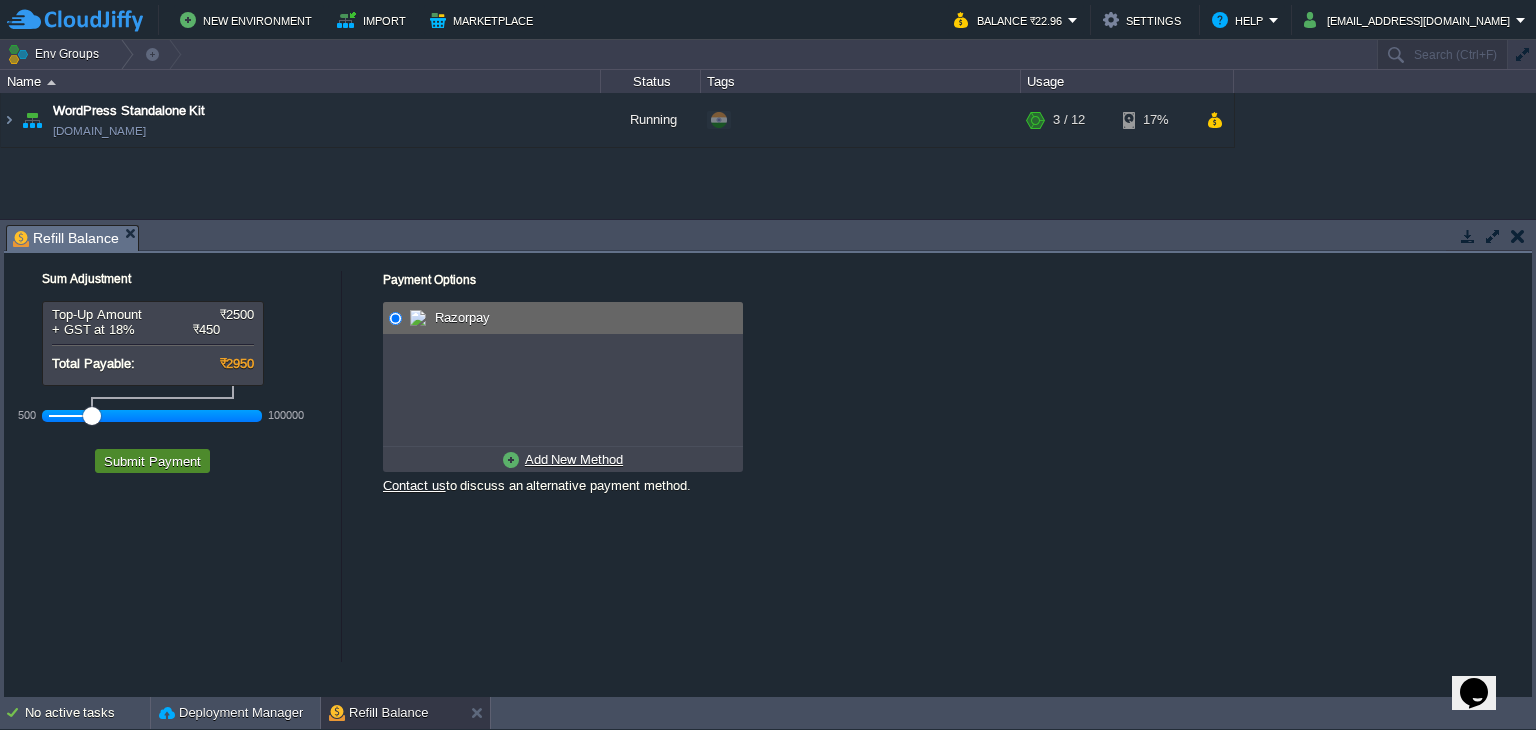 click on "Submit Payment" at bounding box center [152, 461] 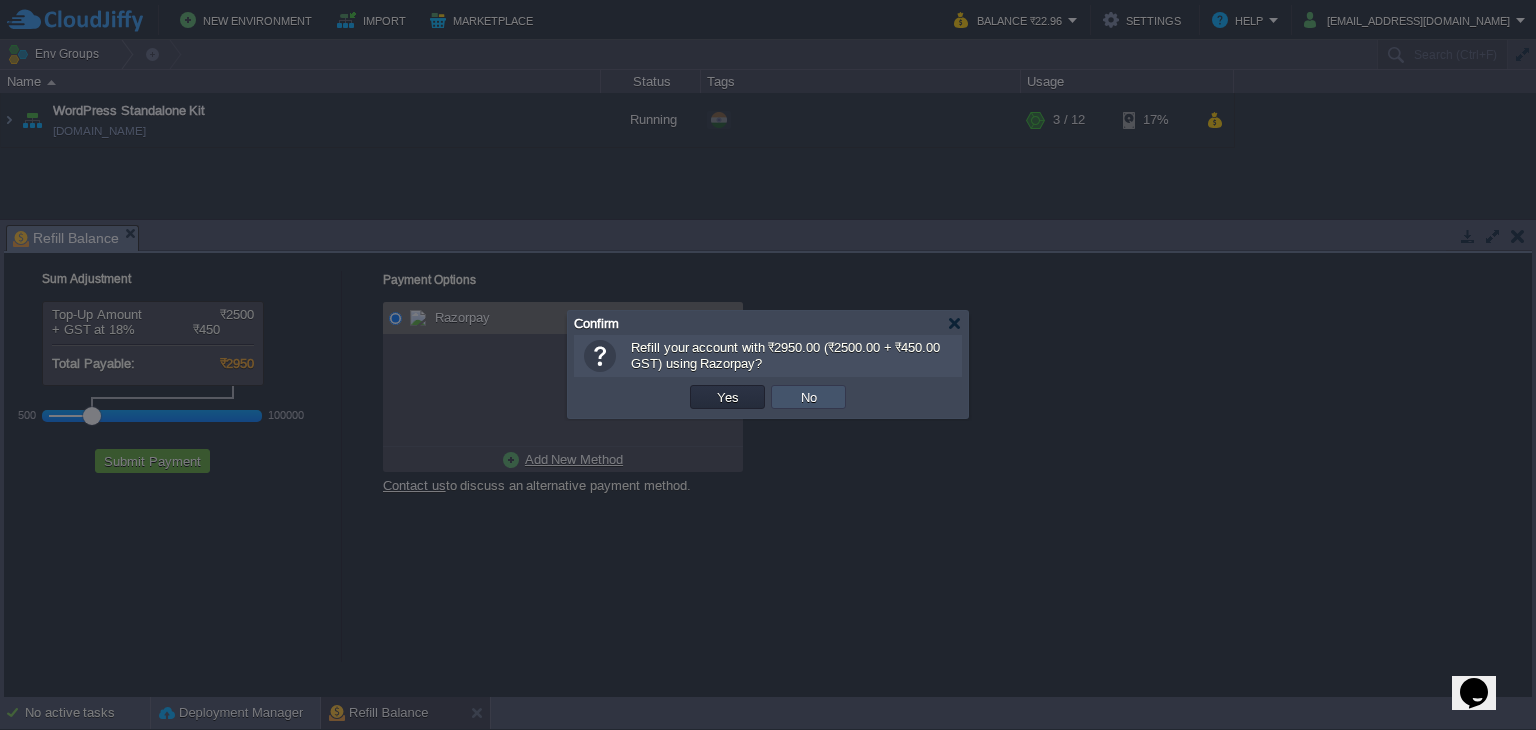 click on "No" at bounding box center [809, 397] 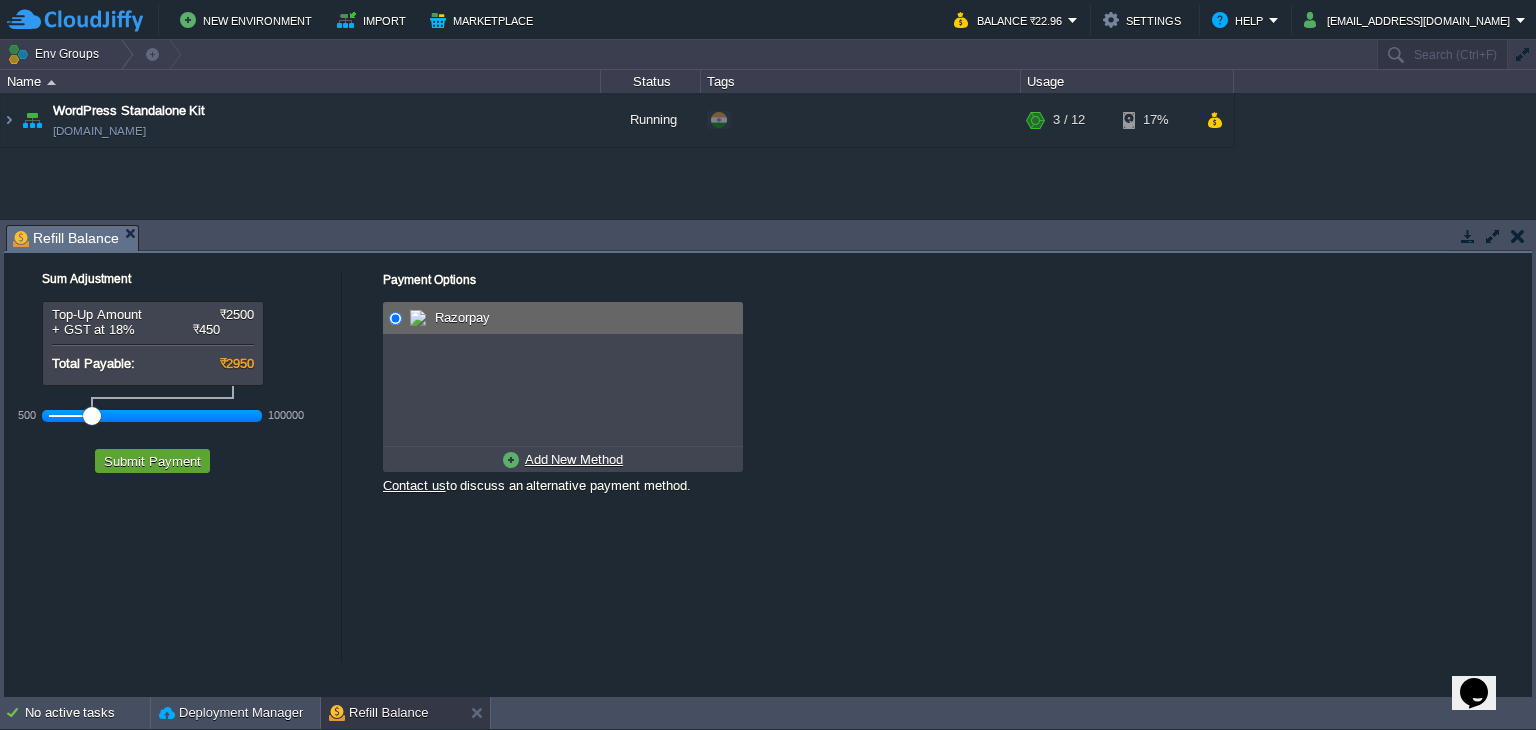 click on "Razorpay" at bounding box center [460, 317] 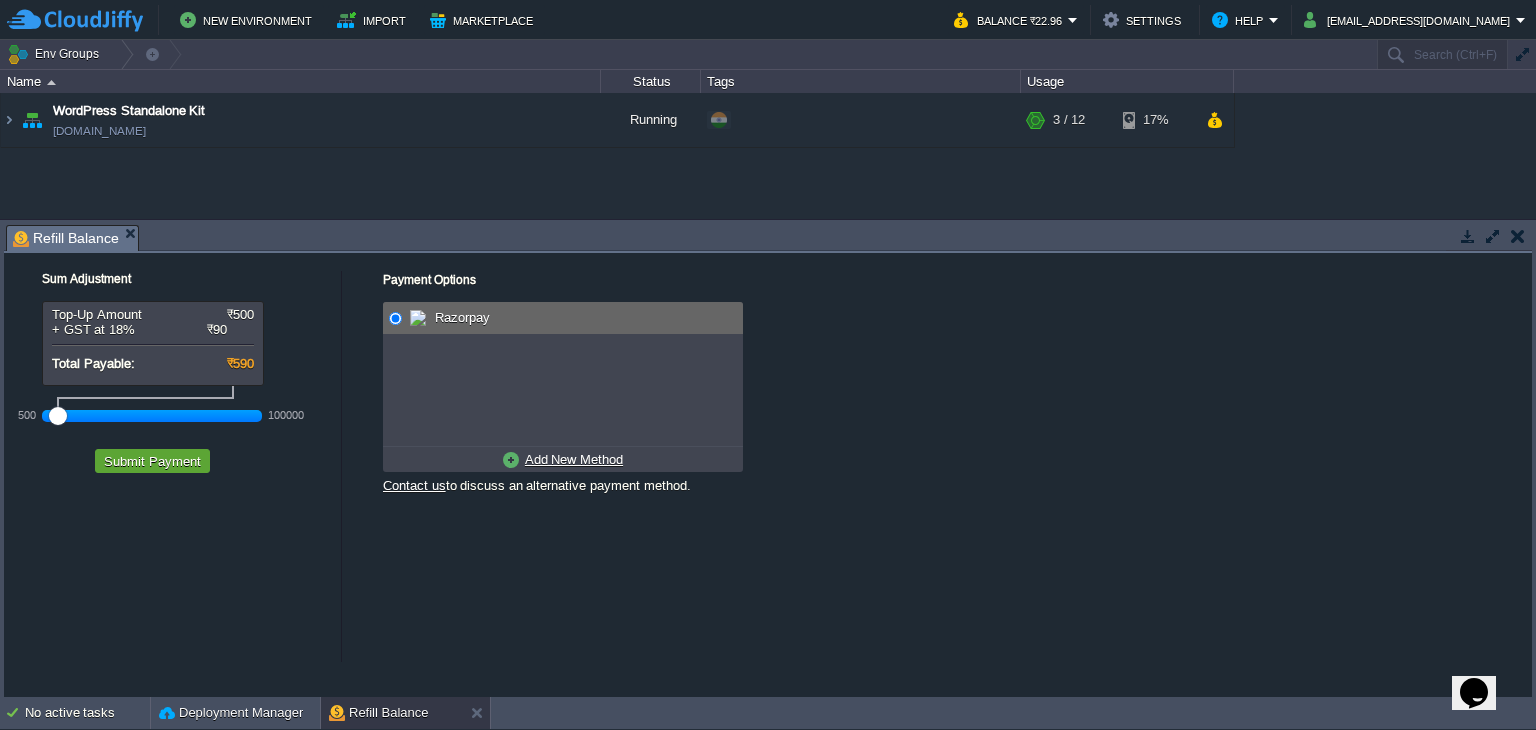 drag, startPoint x: 95, startPoint y: 413, endPoint x: 40, endPoint y: 416, distance: 55.081757 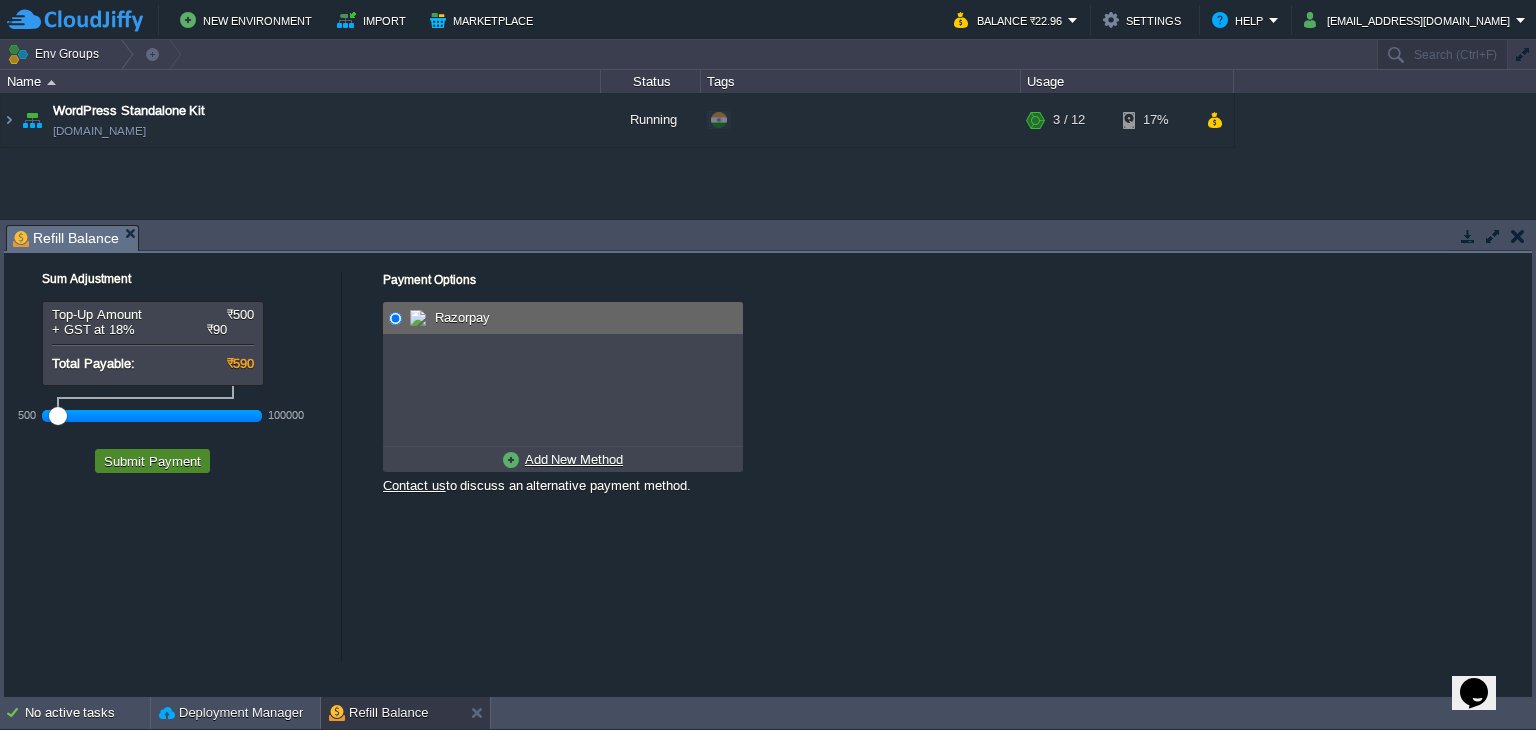 click on "Submit Payment" at bounding box center (152, 461) 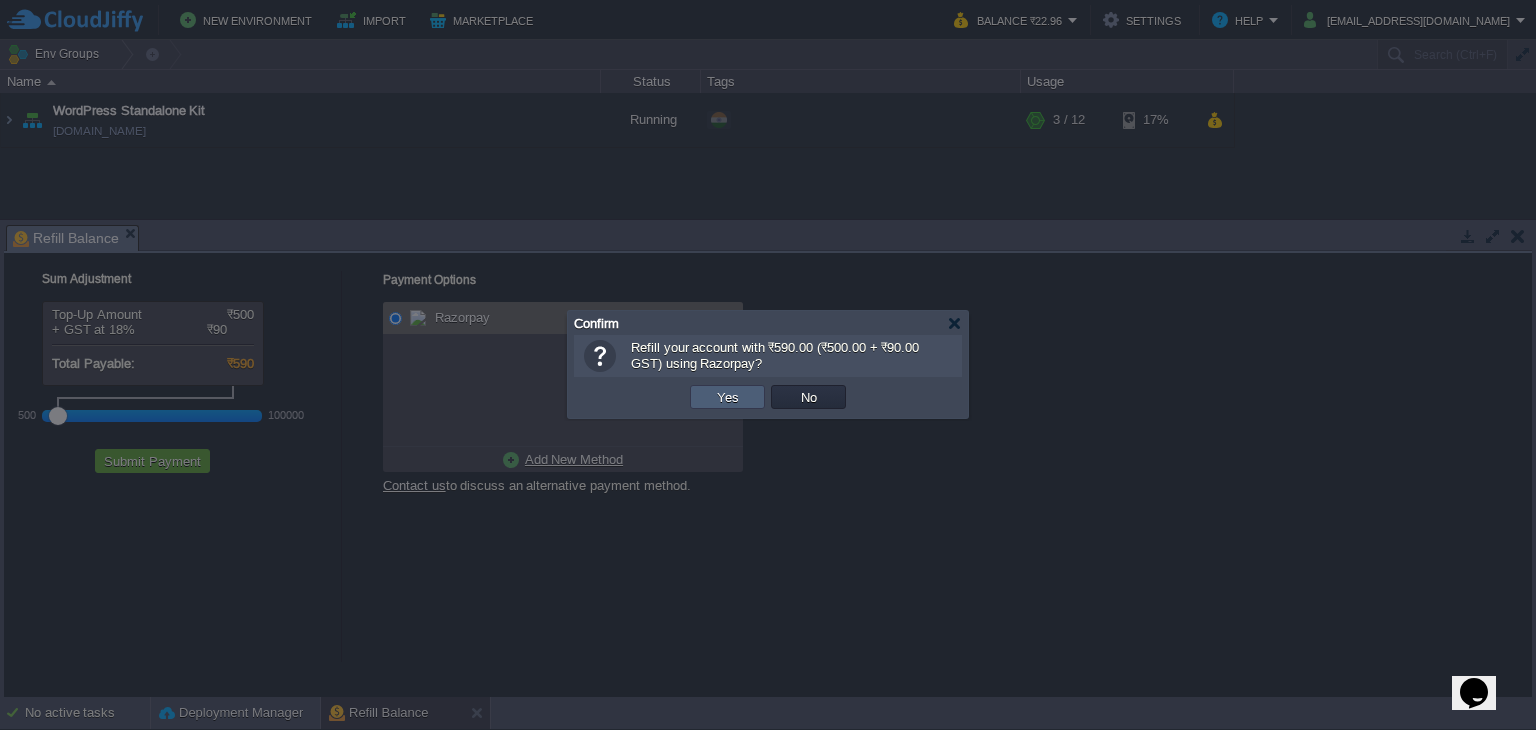 click on "Yes" at bounding box center (727, 397) 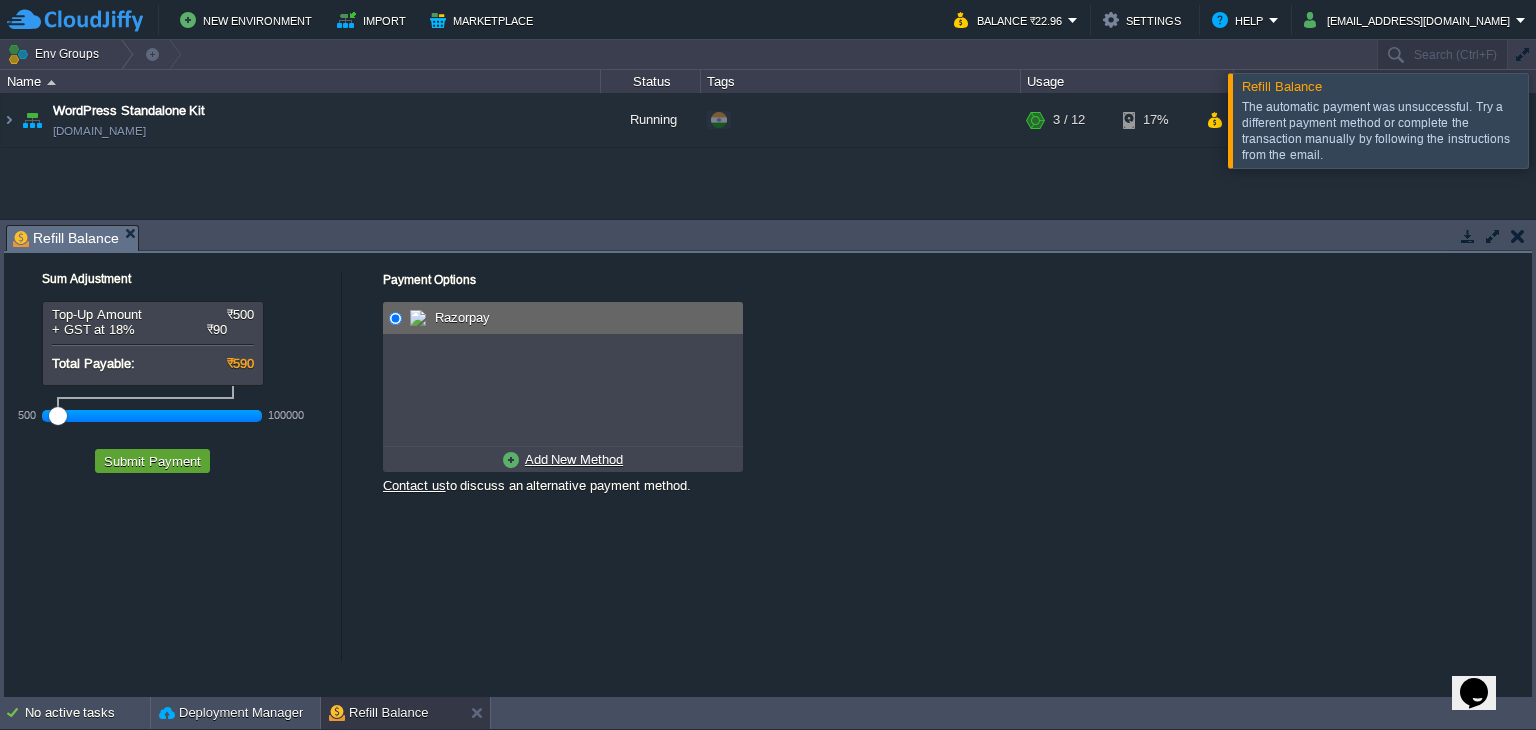 click on "Add New Method" at bounding box center [574, 459] 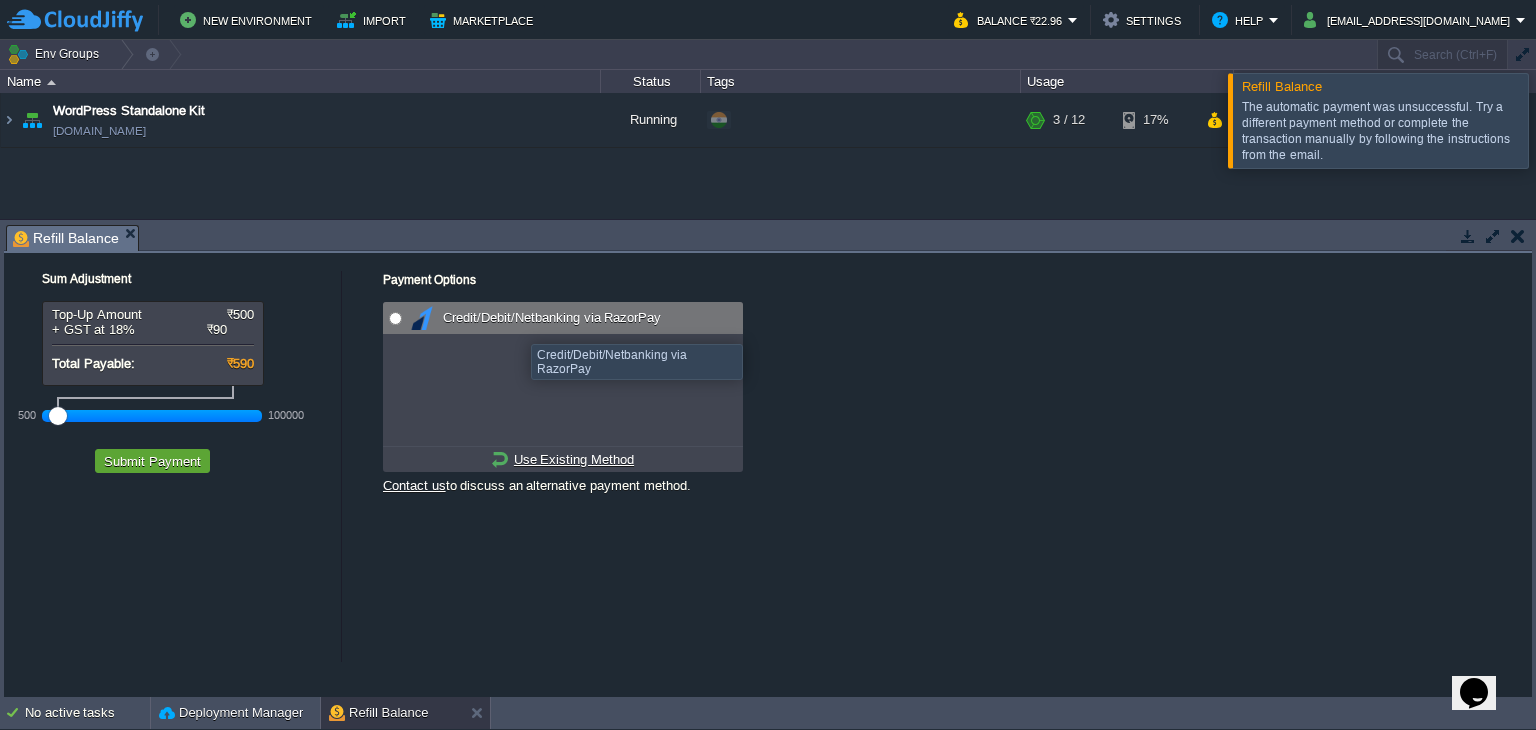 radio on "true" 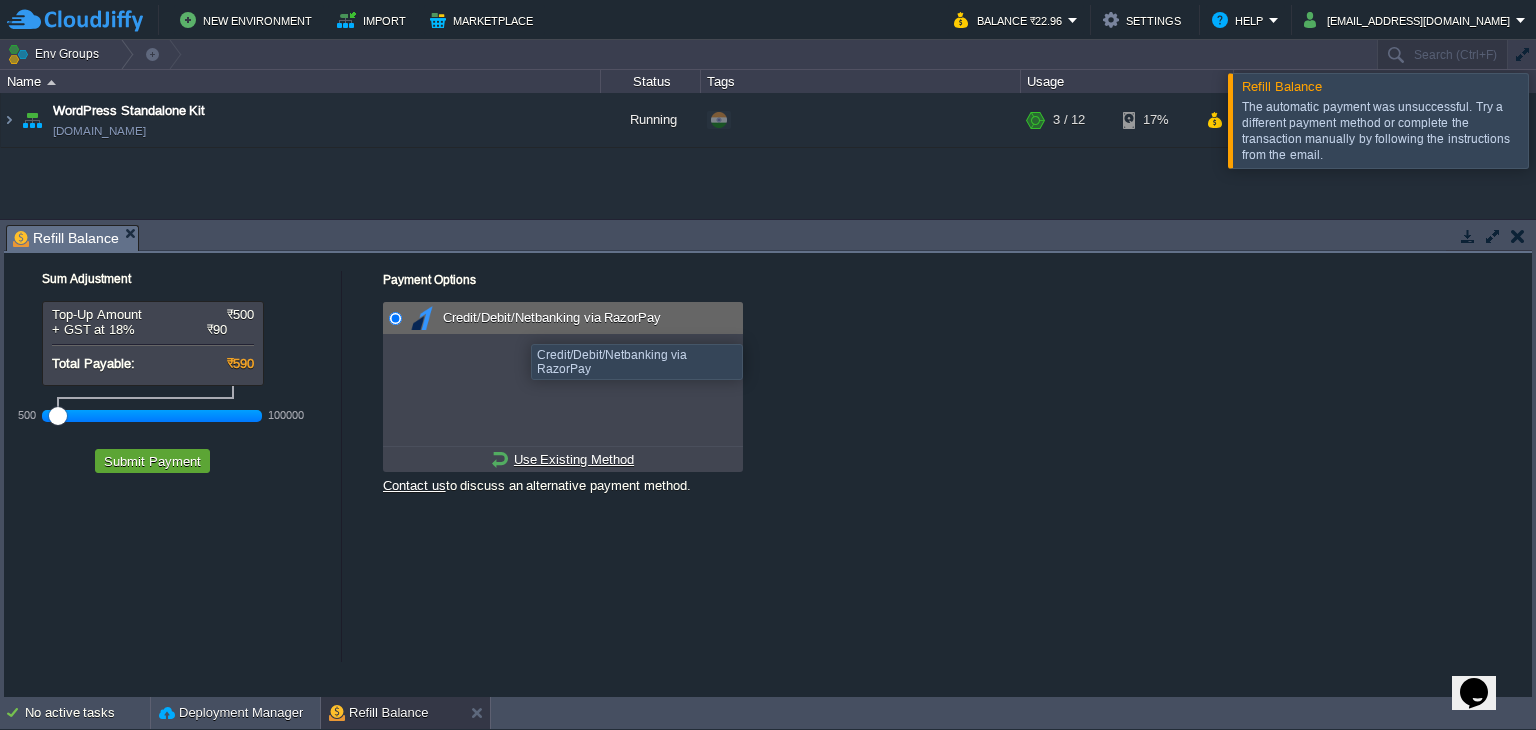 click on "Credit/Debit/Netbanking via RazorPay" at bounding box center [574, 318] 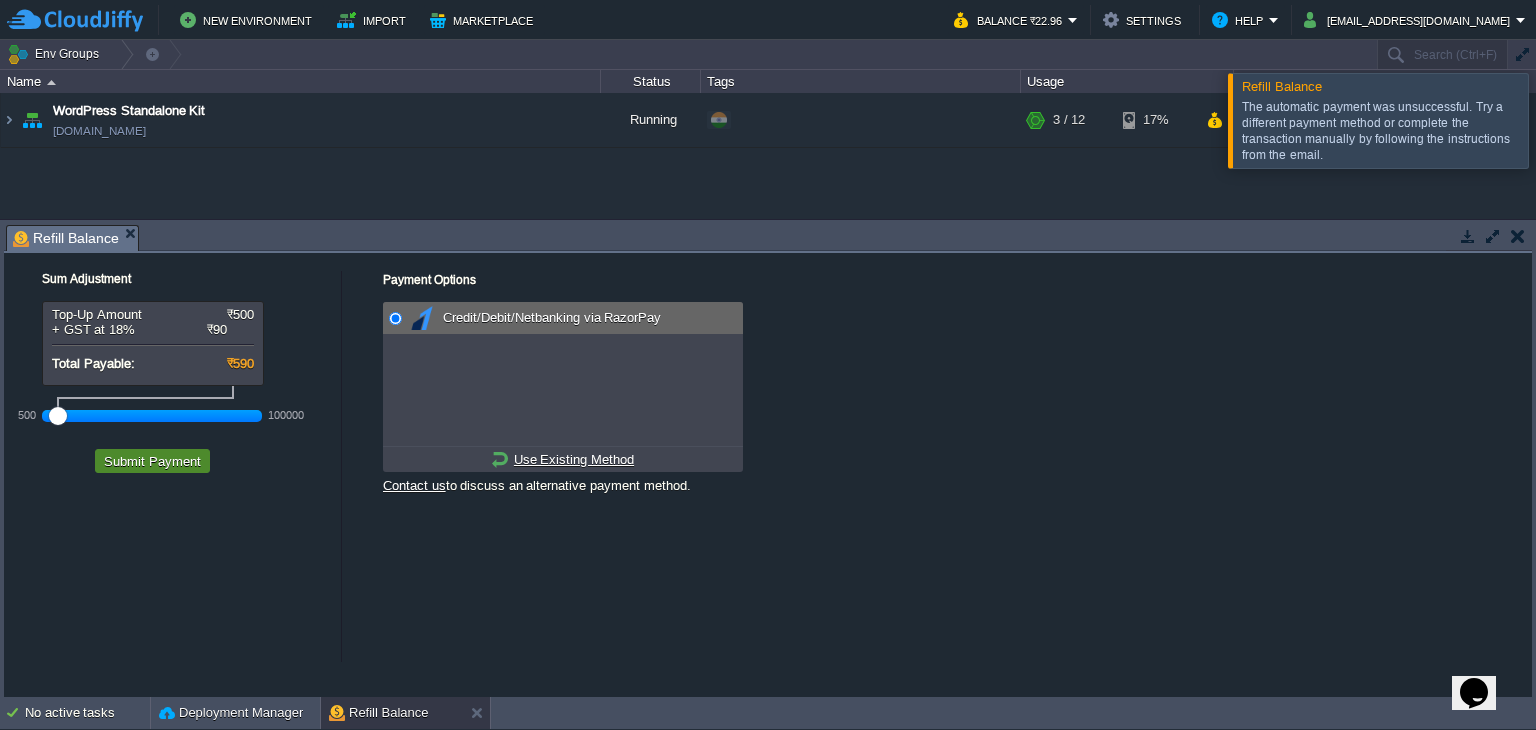 click on "Submit Payment" at bounding box center (152, 461) 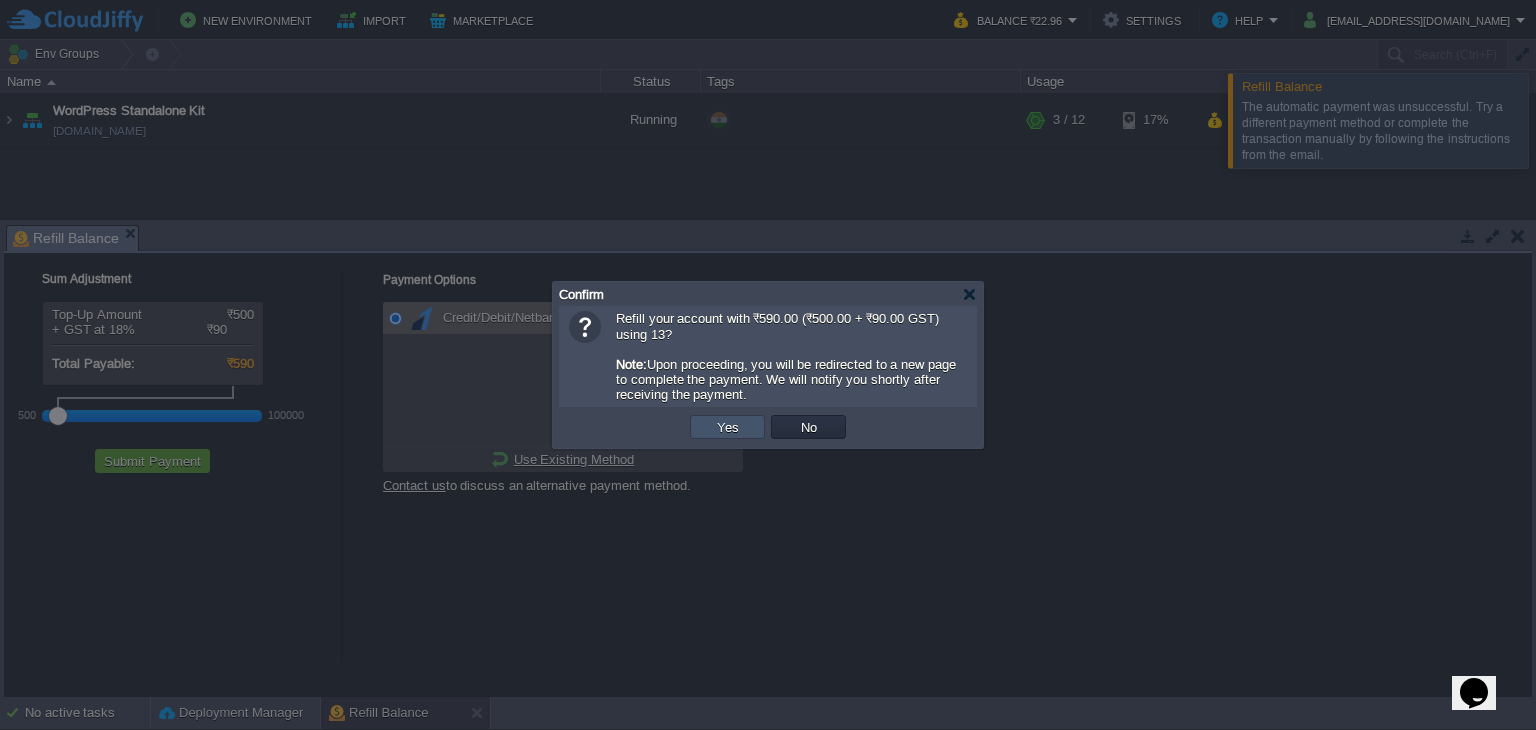 click on "Yes" at bounding box center (728, 427) 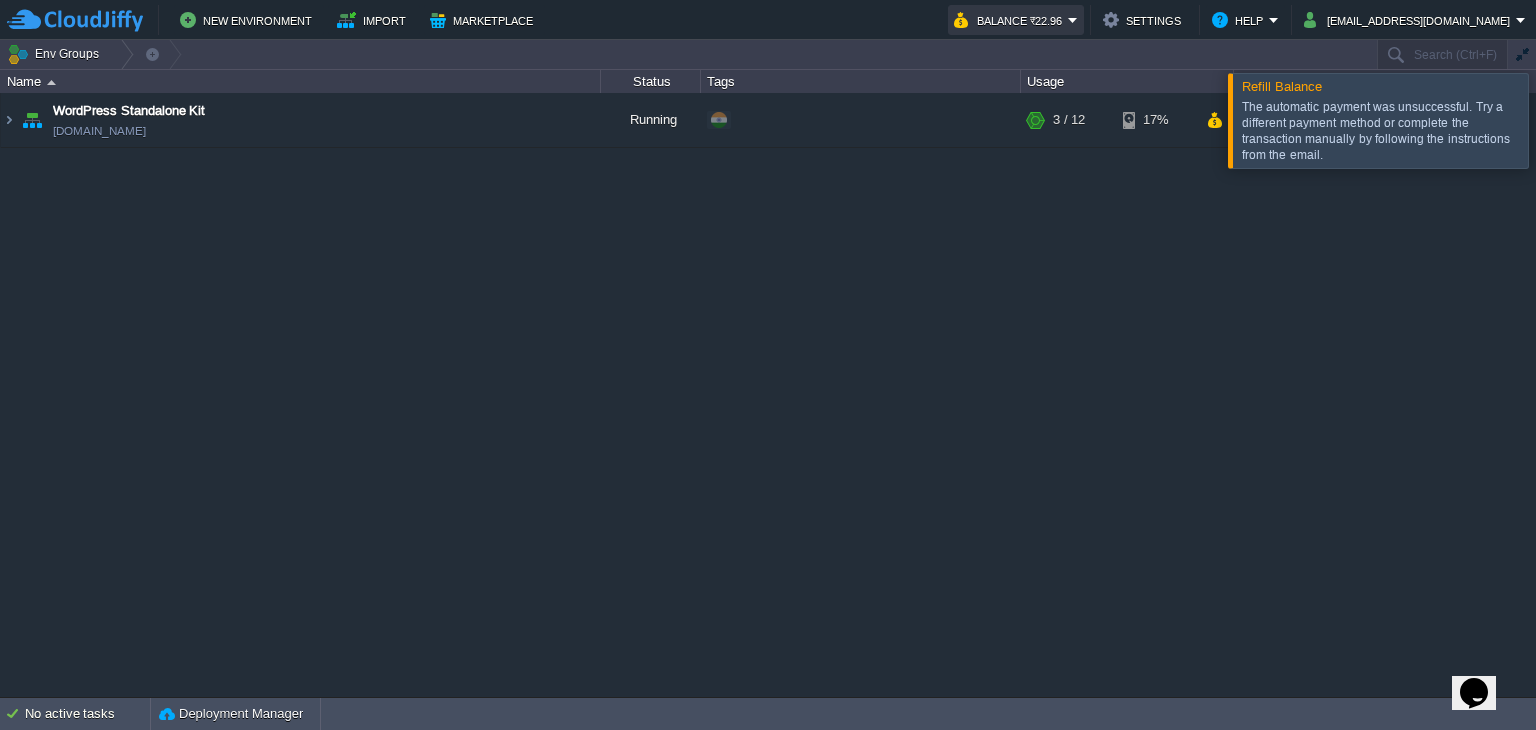 click on "Balance ₹22.96" at bounding box center (1011, 20) 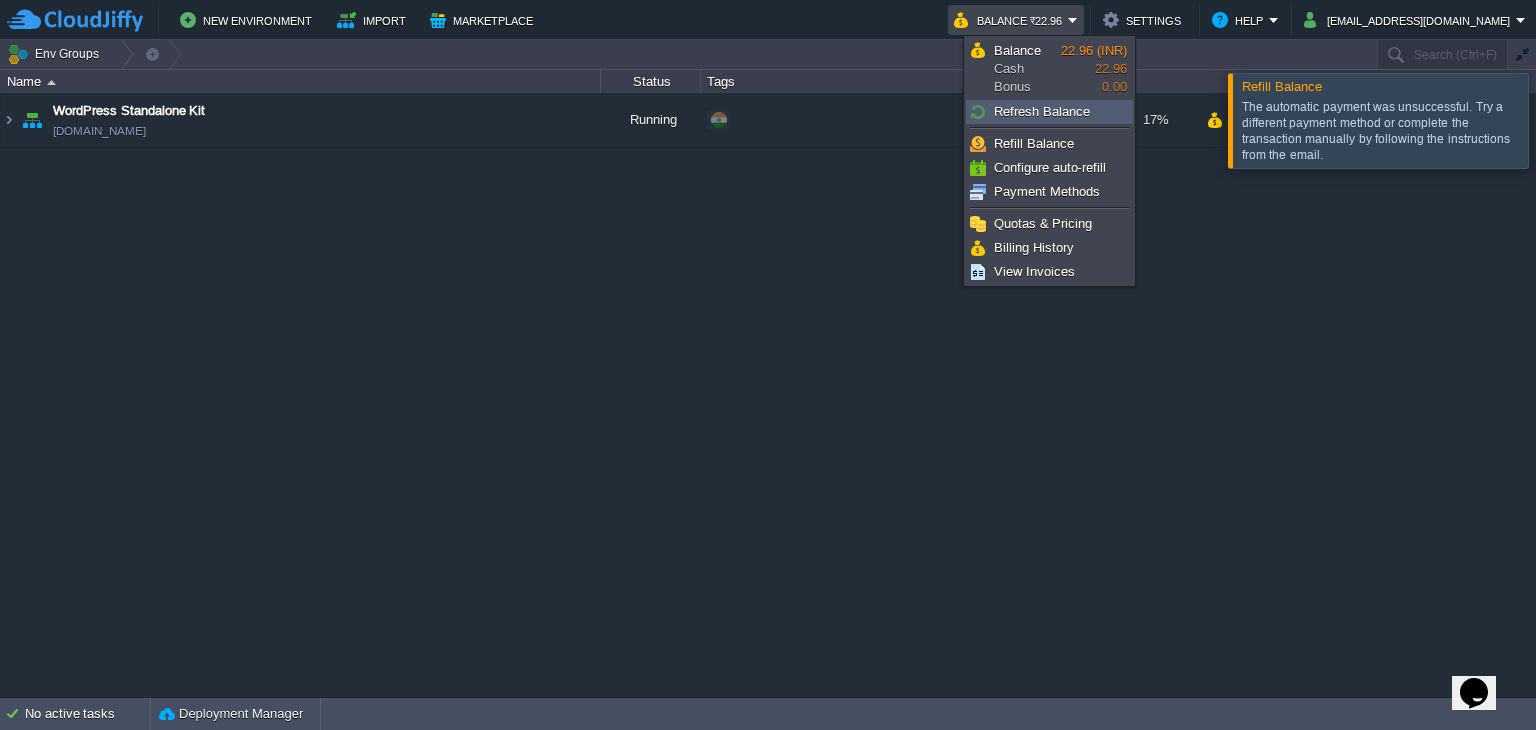 click on "Refresh Balance" at bounding box center (1042, 111) 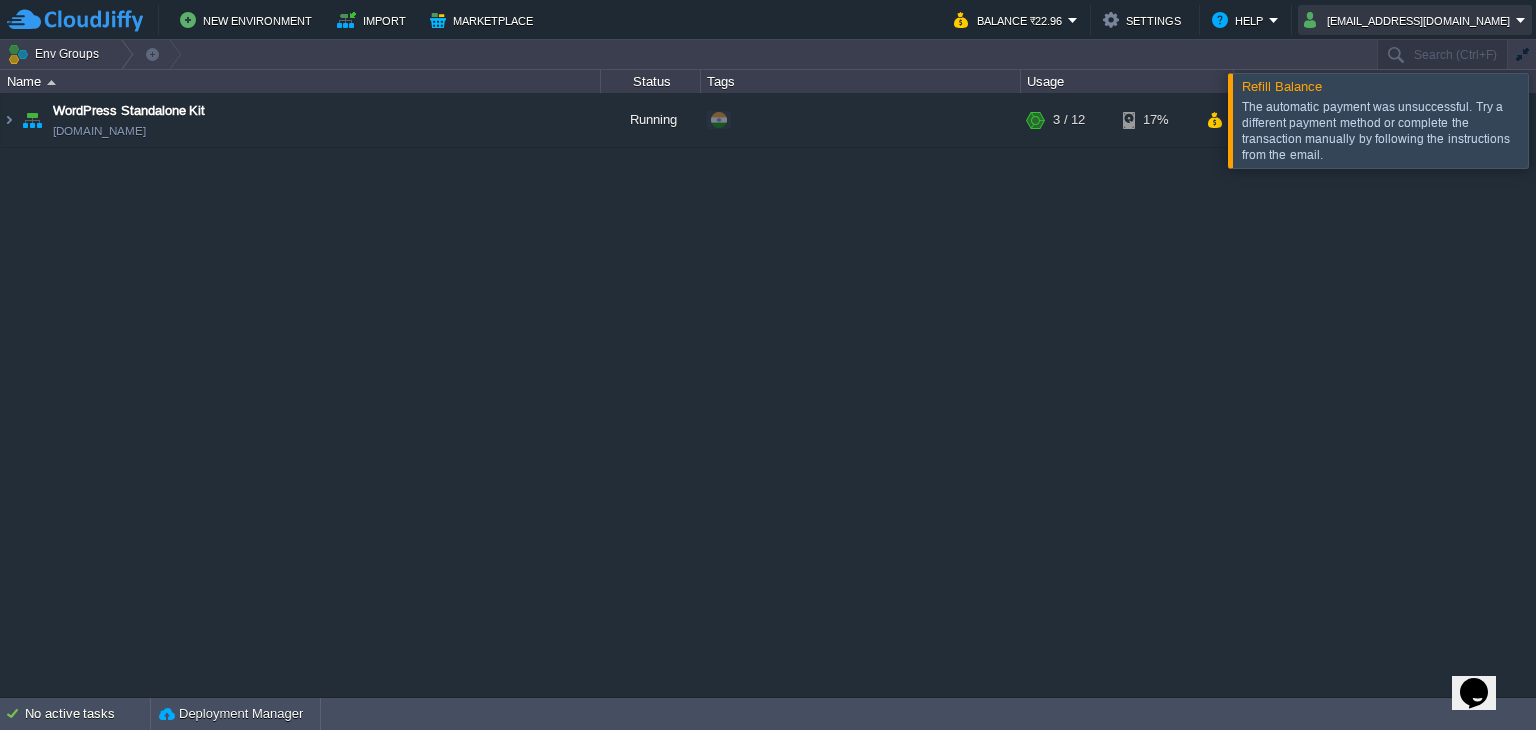 click on "[EMAIL_ADDRESS][DOMAIN_NAME]" at bounding box center [1410, 20] 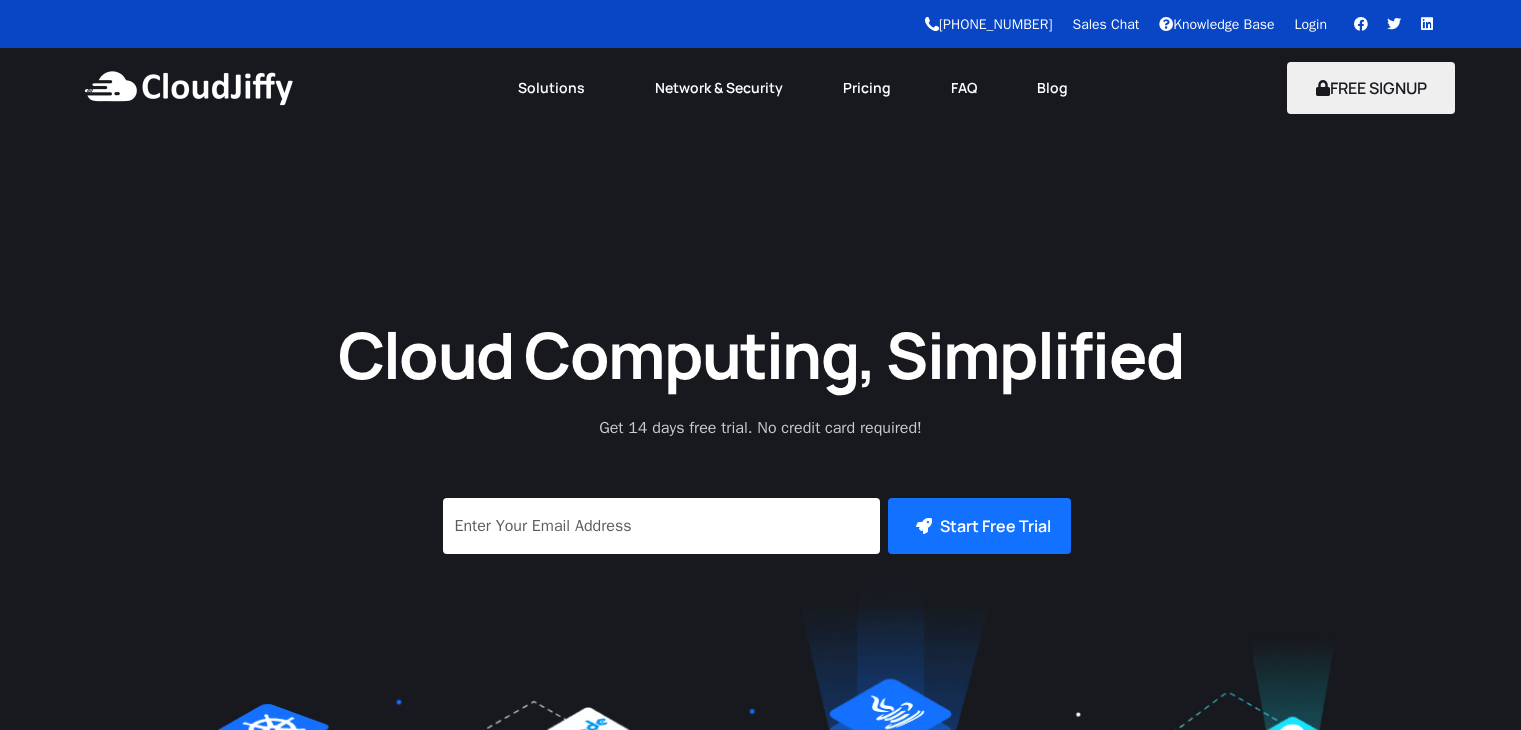 scroll, scrollTop: 0, scrollLeft: 0, axis: both 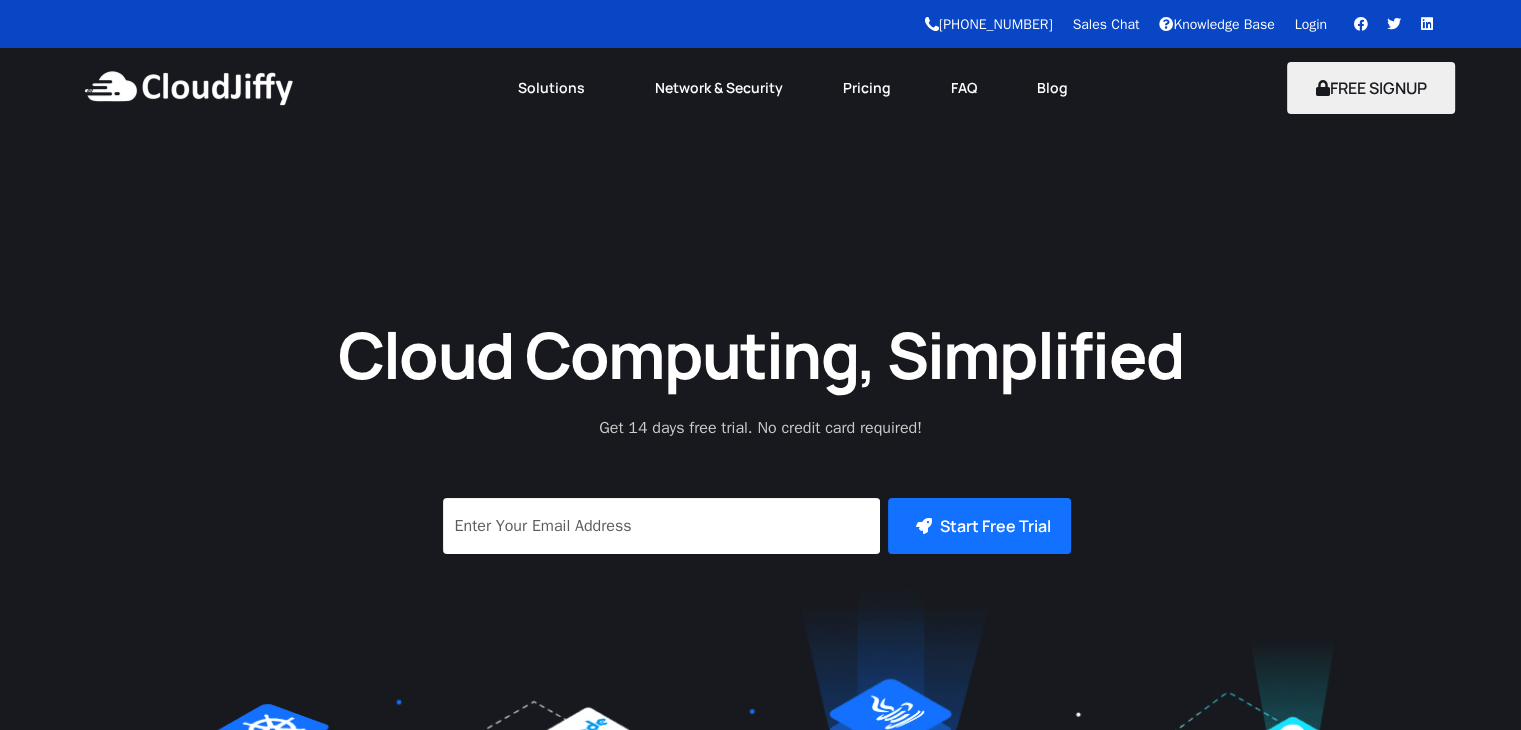 click on "Login" at bounding box center [1311, 24] 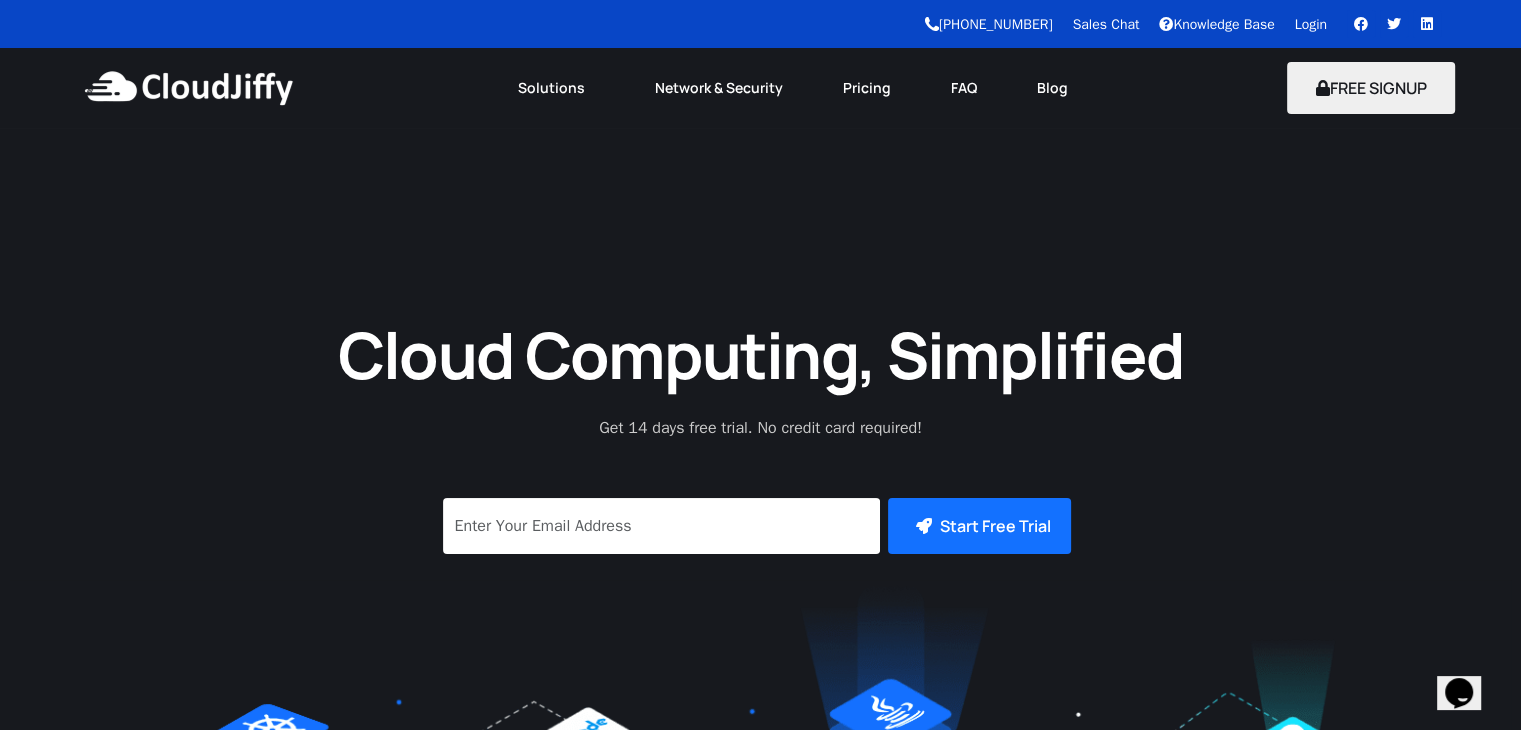 scroll, scrollTop: 0, scrollLeft: 0, axis: both 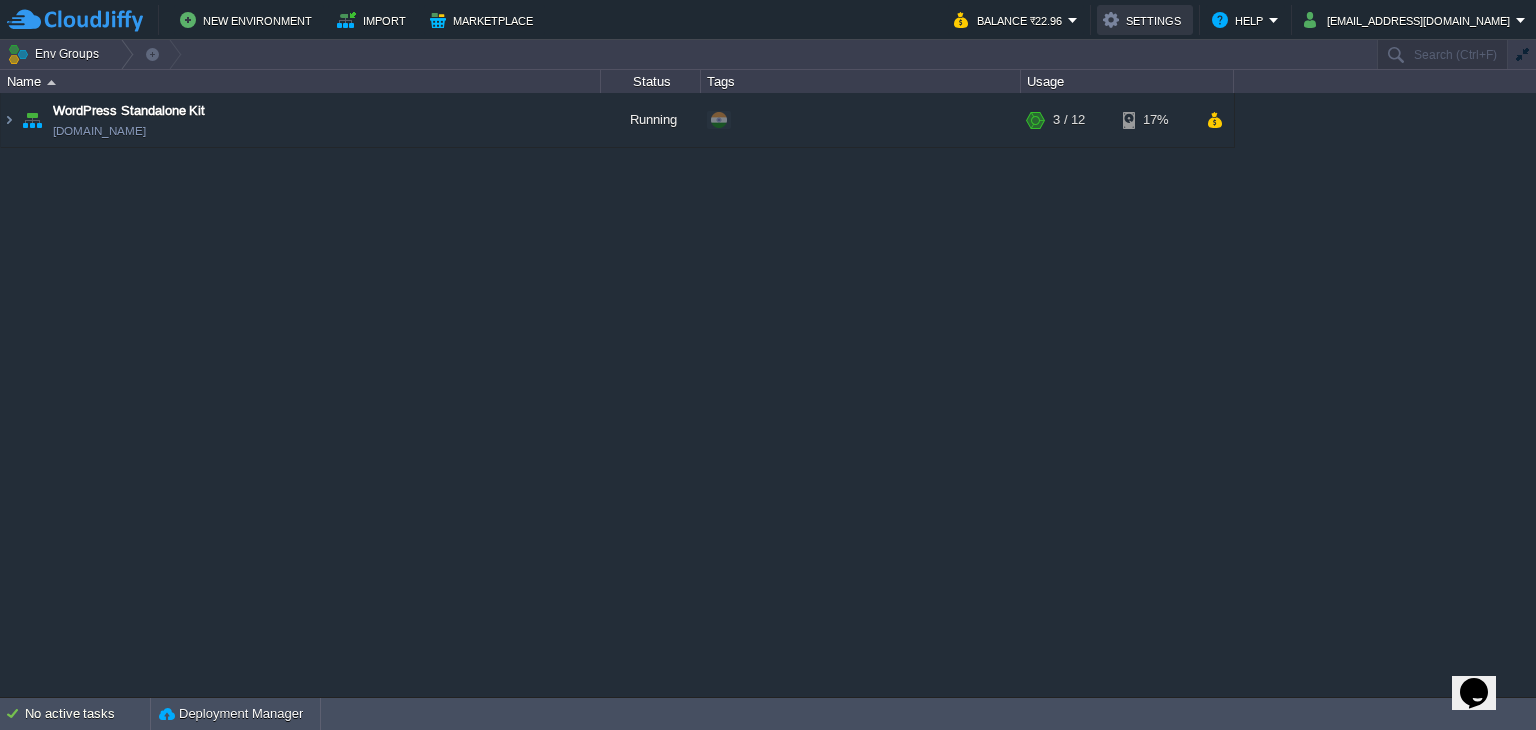click on "Settings" at bounding box center (1145, 20) 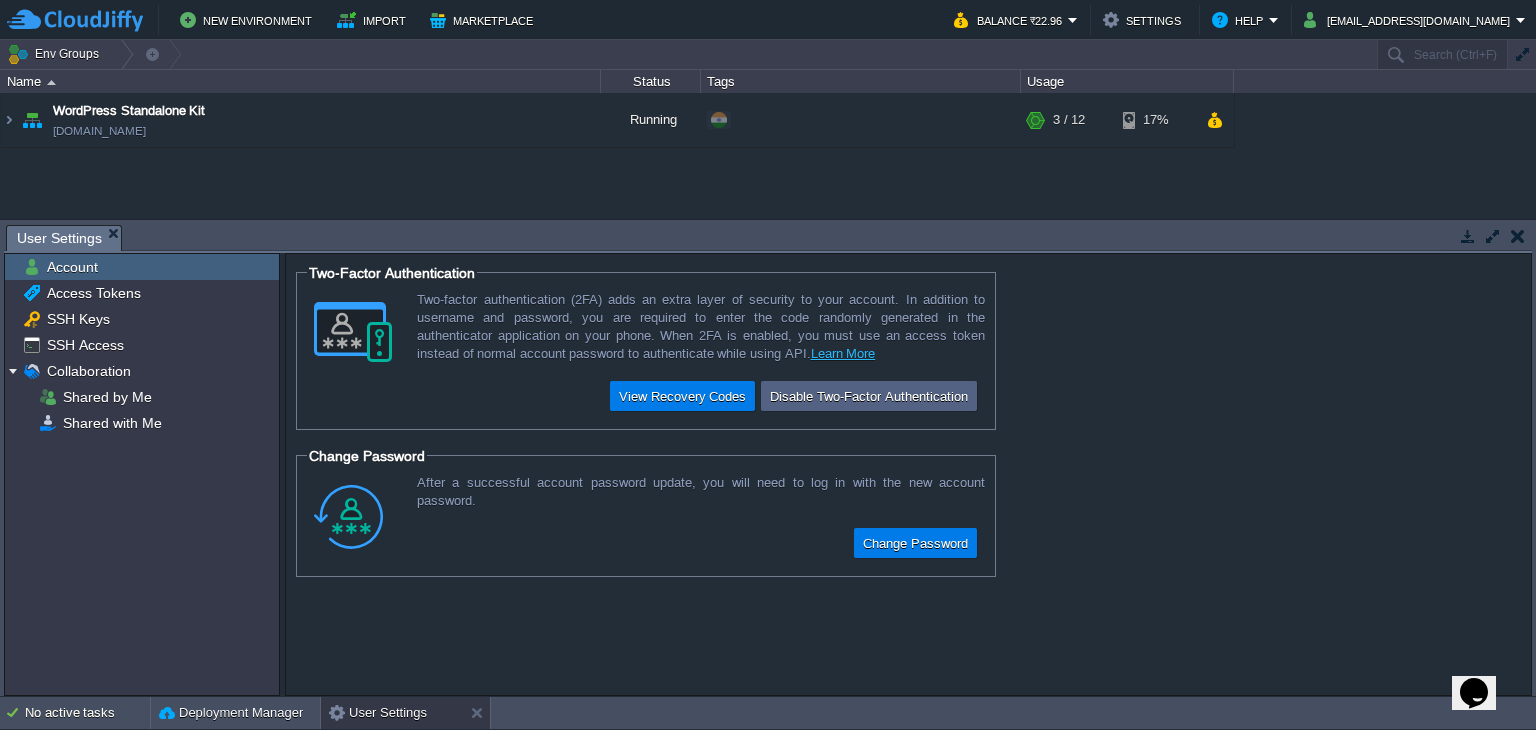 click on "Two-Factor Authentication Two-factor authentication (2FA) adds an extra layer of security to your account. In addition to username and password, you are required to enter the code randomly generated in the authenticator application on your phone. When 2FA is enabled, you must use an access token instead of normal account password to authenticate while using API.  Learn More View Recovery Codes Disable Two-Factor Authentication Change Password After a successful account password update, you will need to log in with the new account password. Change Password" at bounding box center [908, 474] 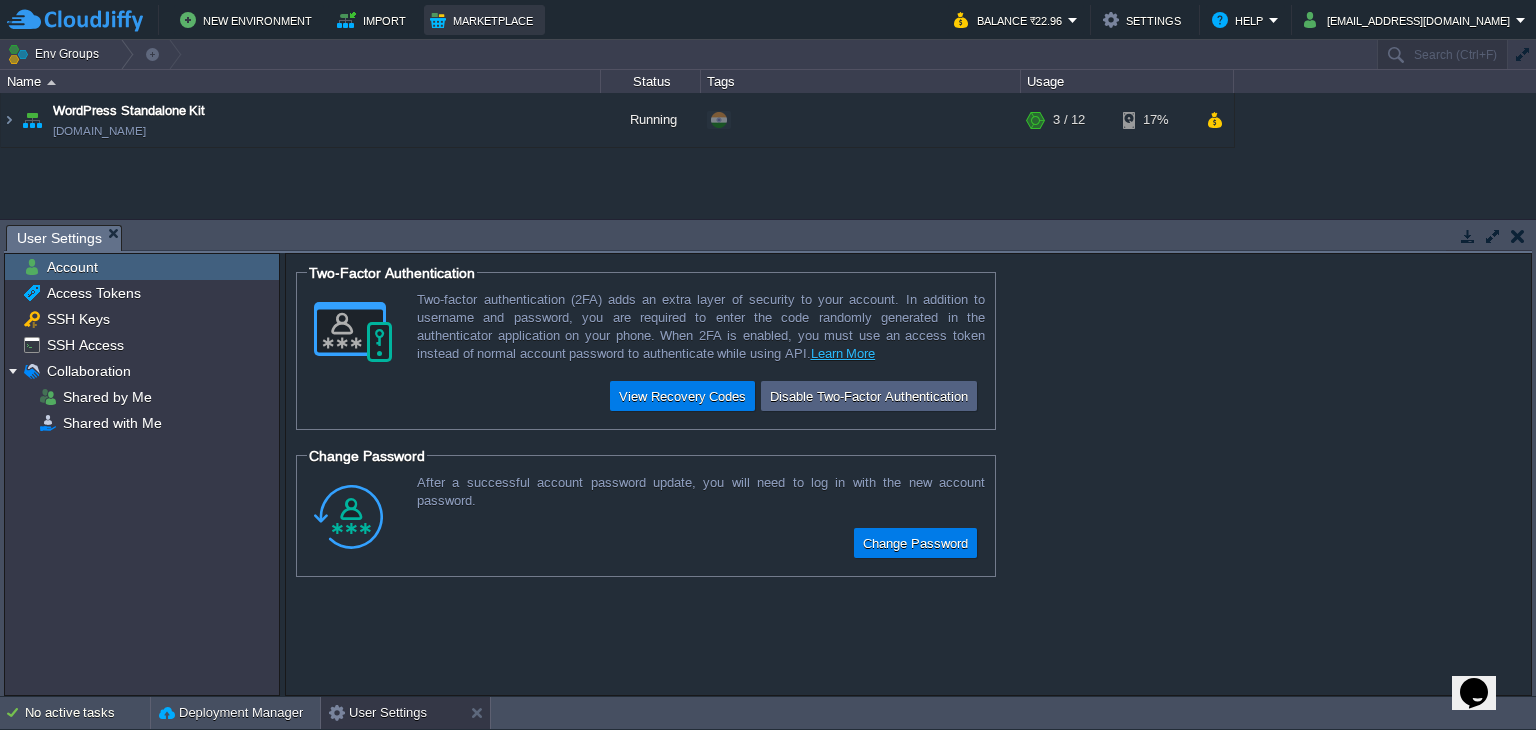 click on "Marketplace" at bounding box center (484, 20) 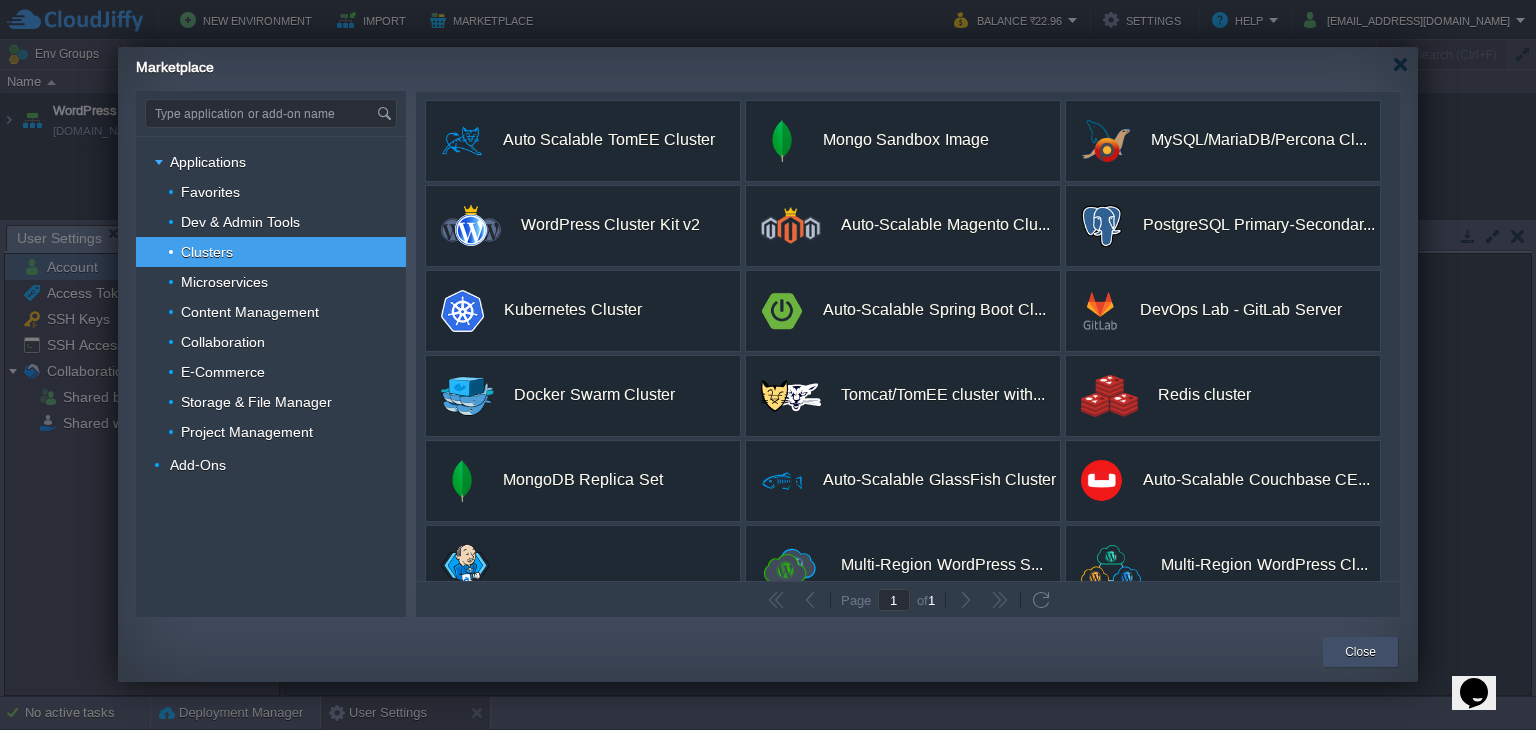 click on "Close" at bounding box center (1360, 652) 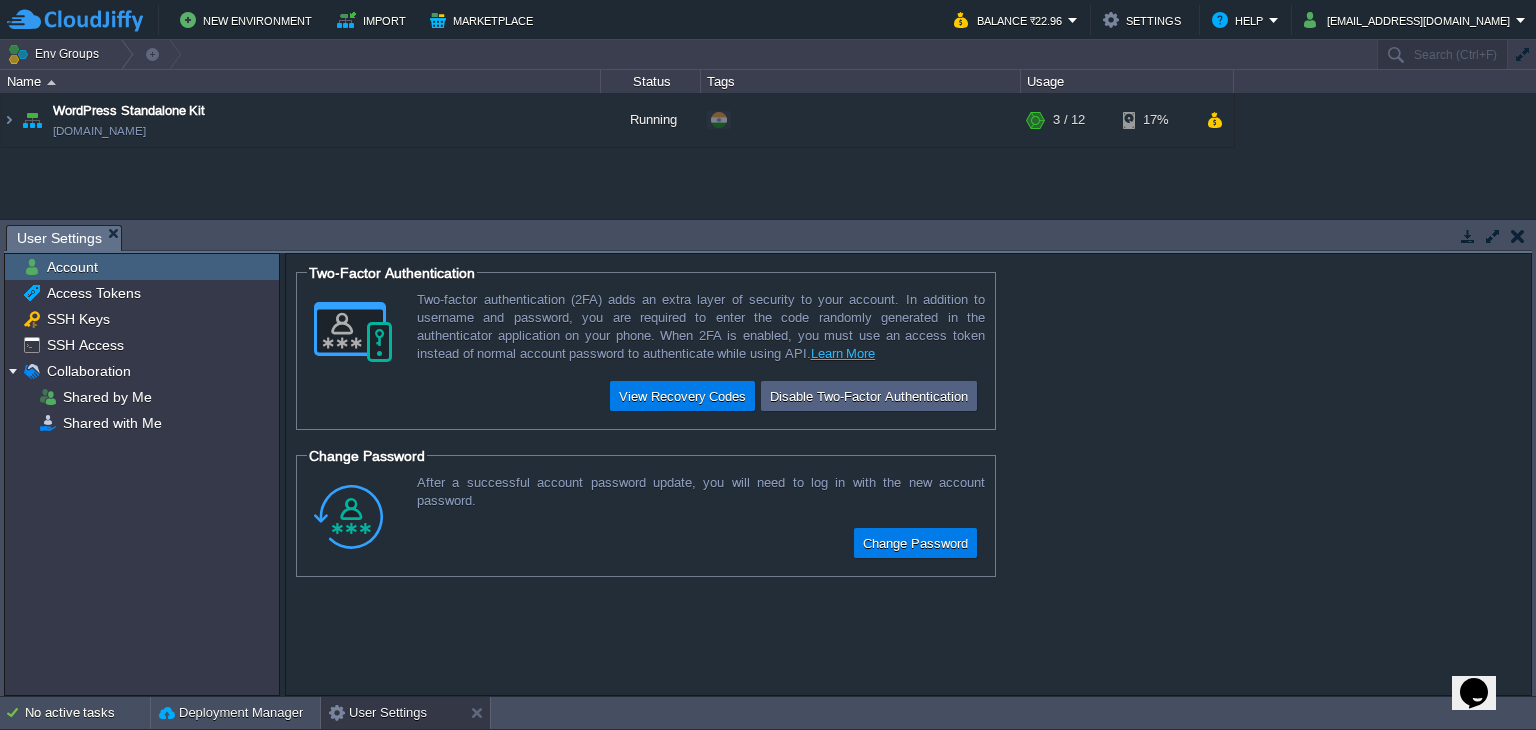 click at bounding box center [1518, 236] 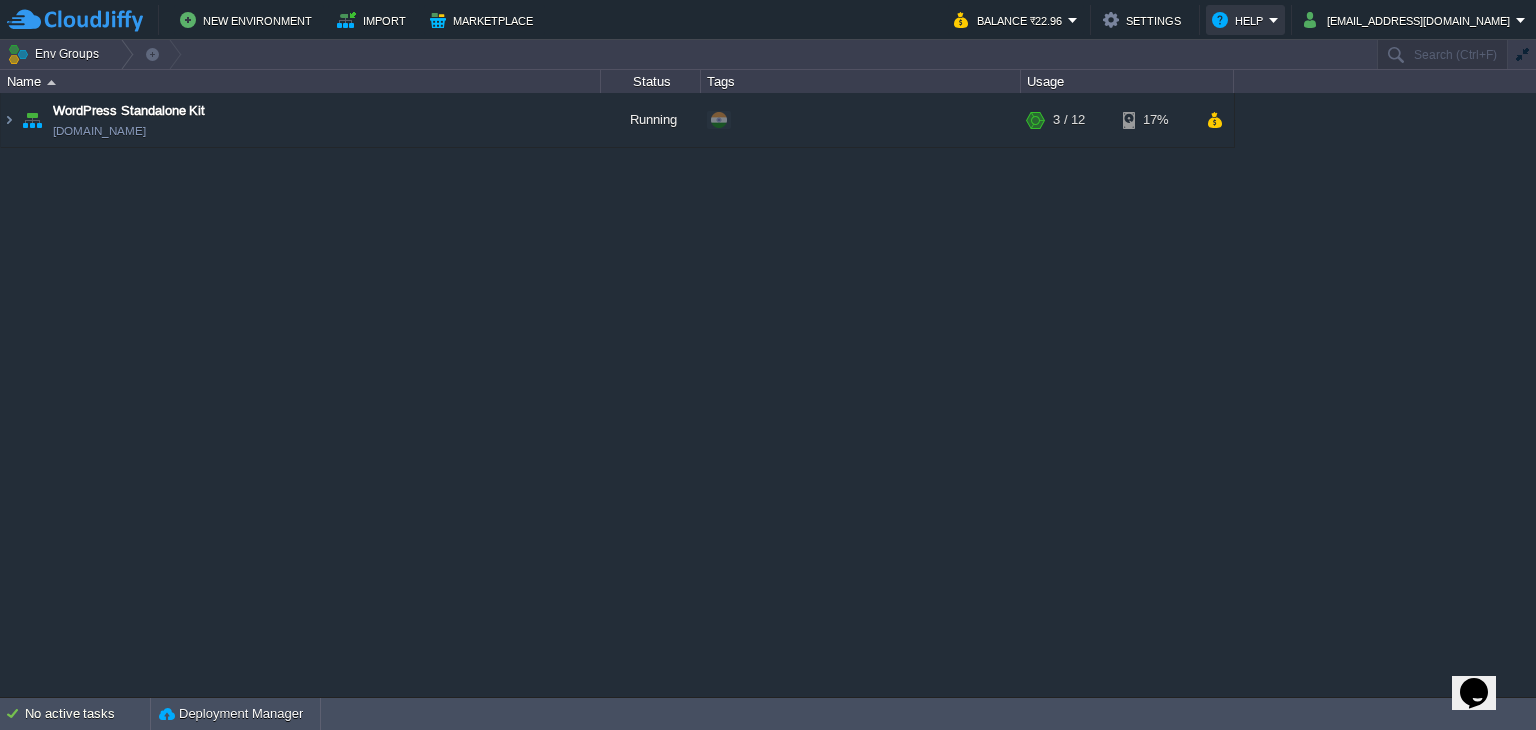 click on "Help" at bounding box center [1240, 20] 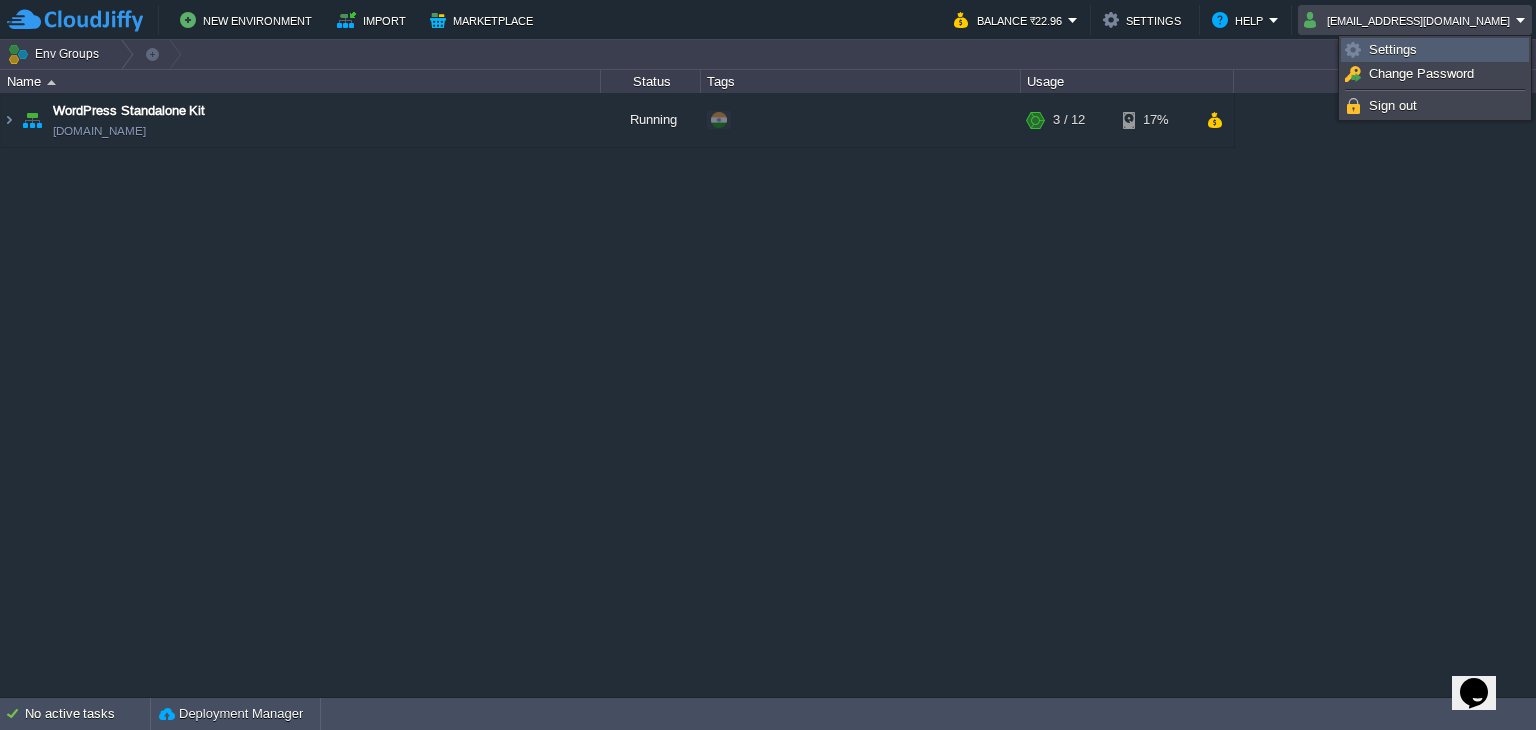 click on "Settings" at bounding box center [1393, 49] 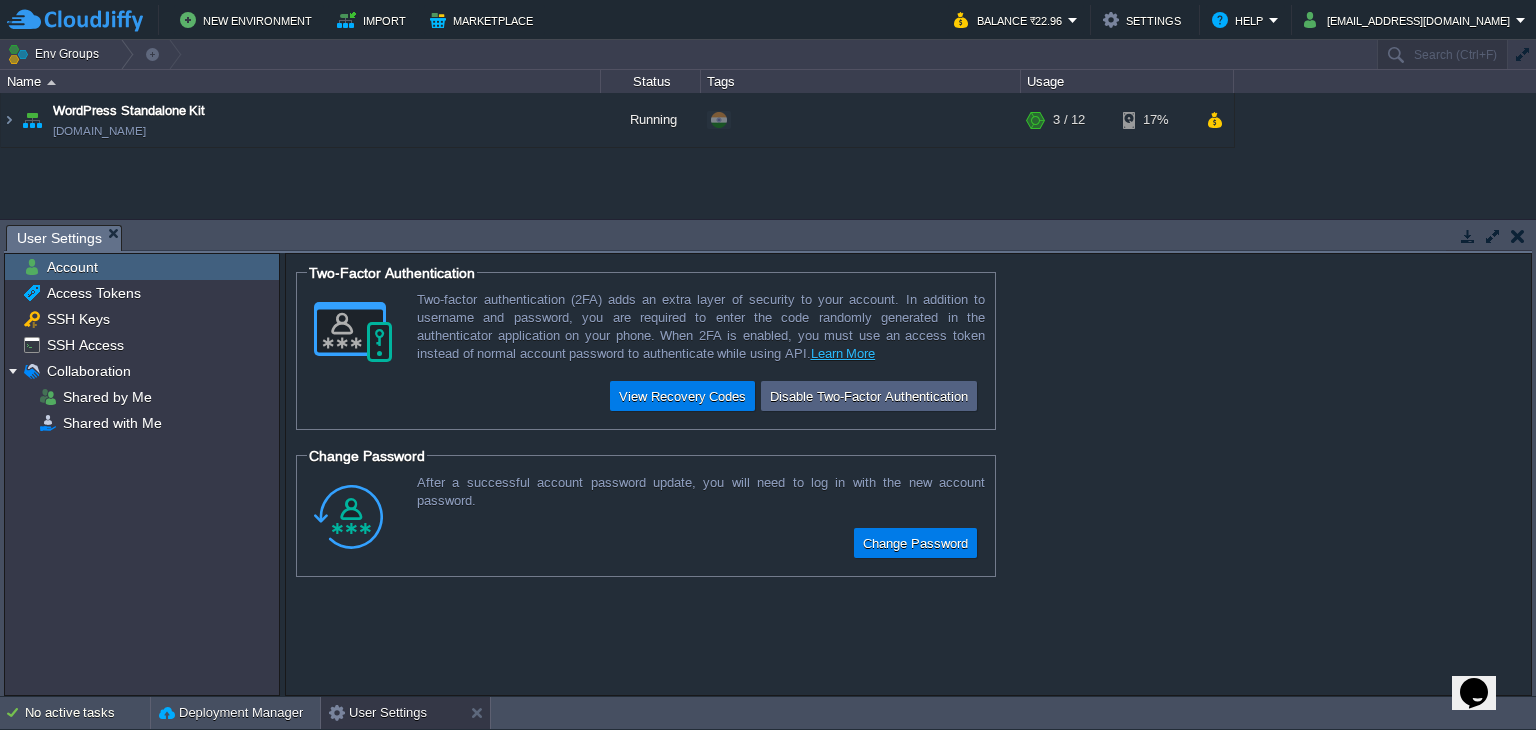 click at bounding box center [1517, 236] 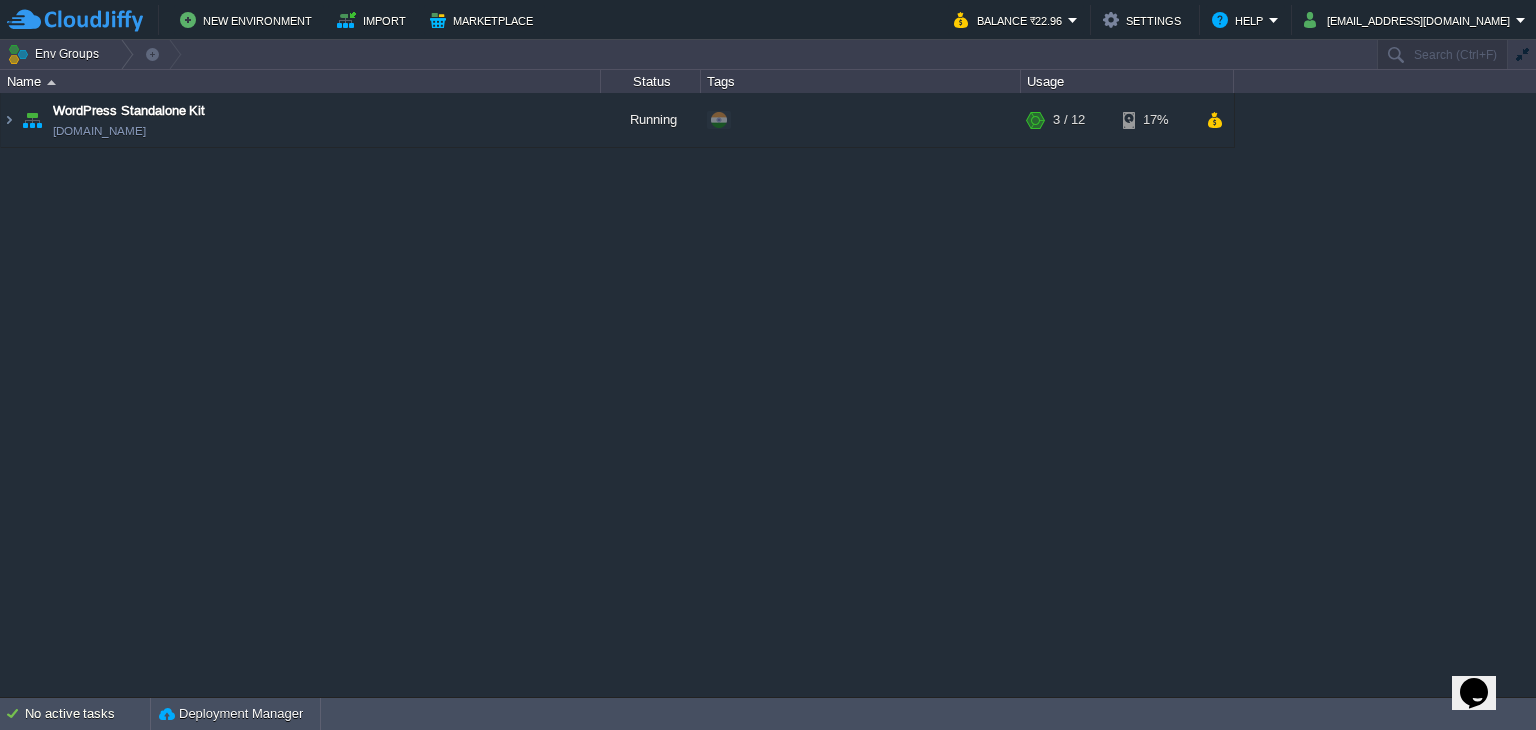 click at bounding box center (75, 20) 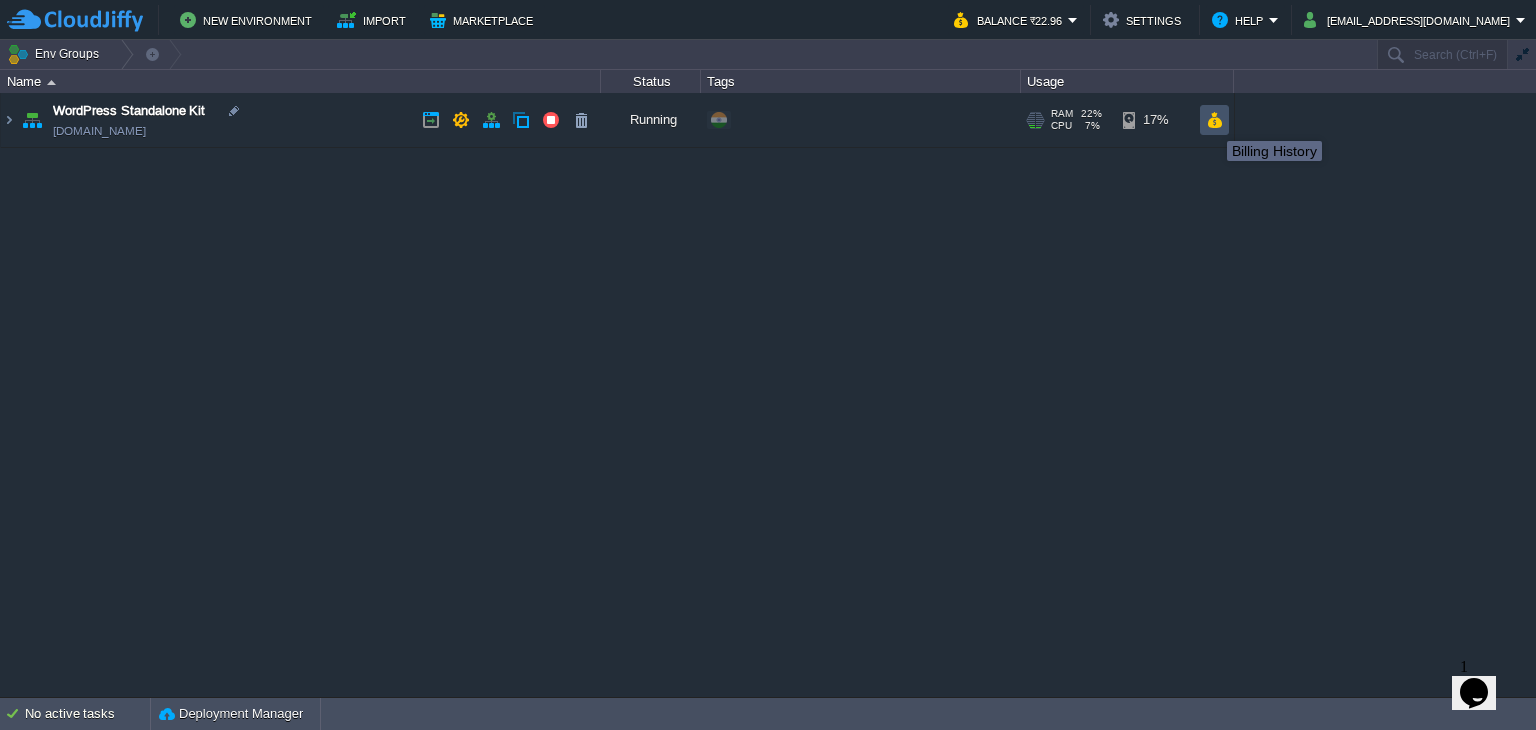 click at bounding box center (1214, 120) 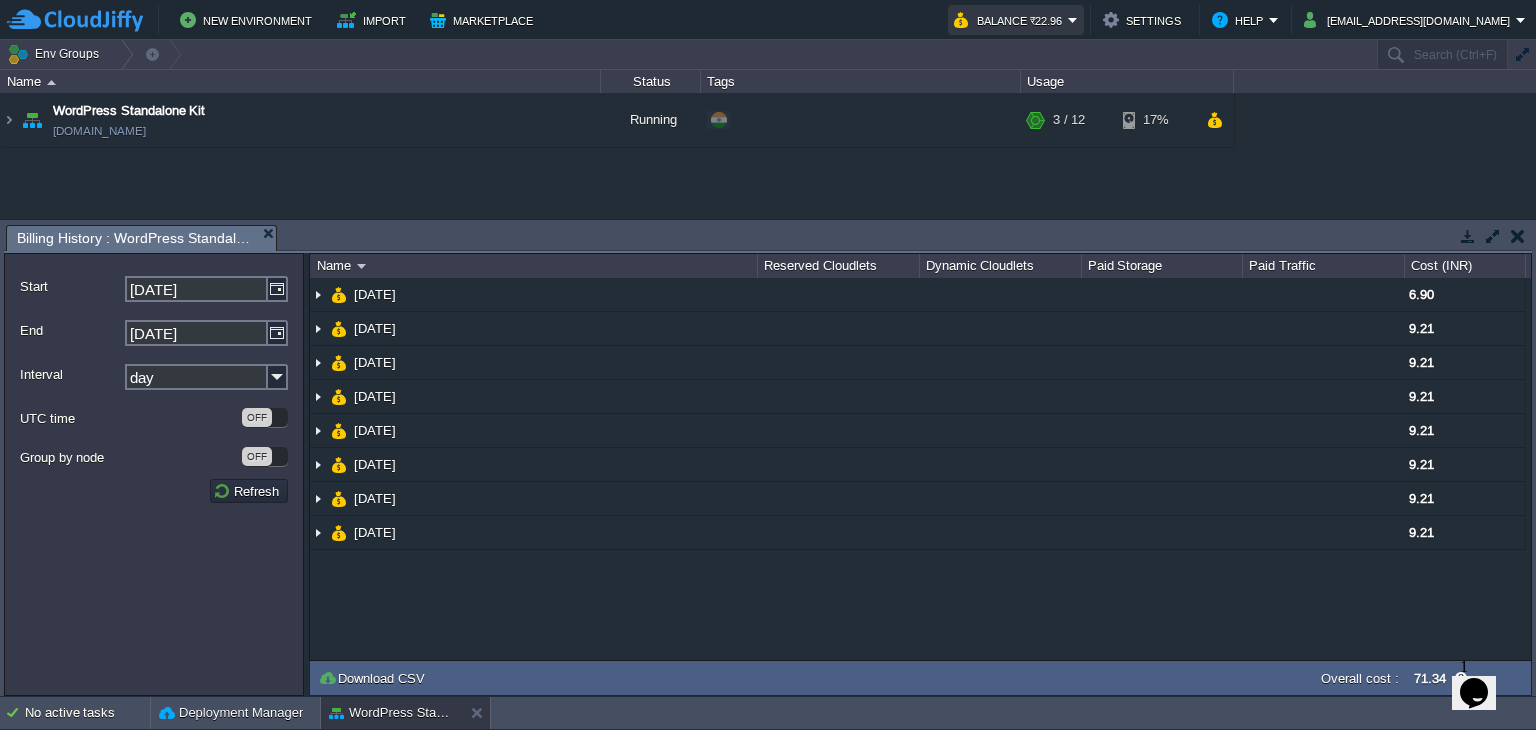 click on "Balance ₹22.96" at bounding box center [1011, 20] 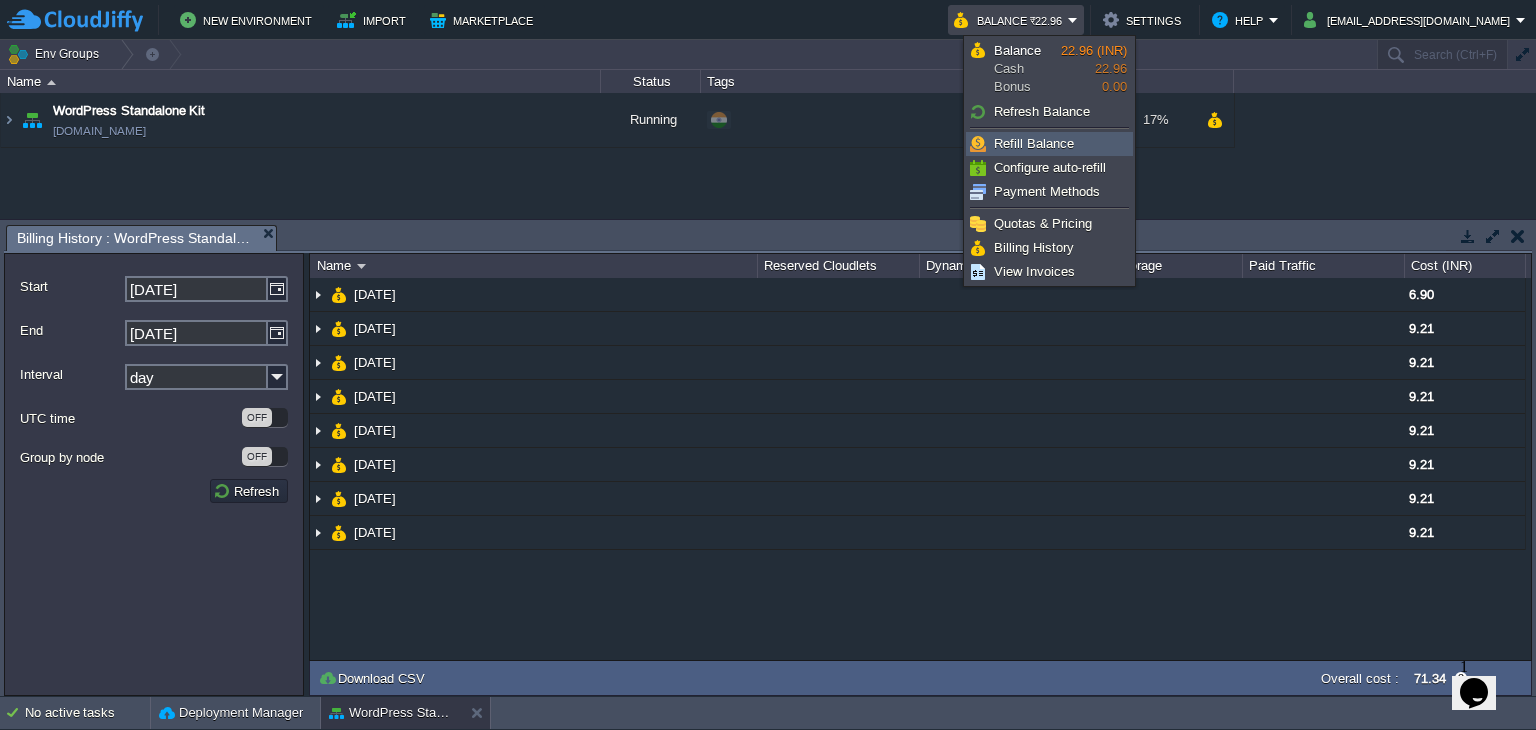 click on "Refill Balance" at bounding box center [1049, 144] 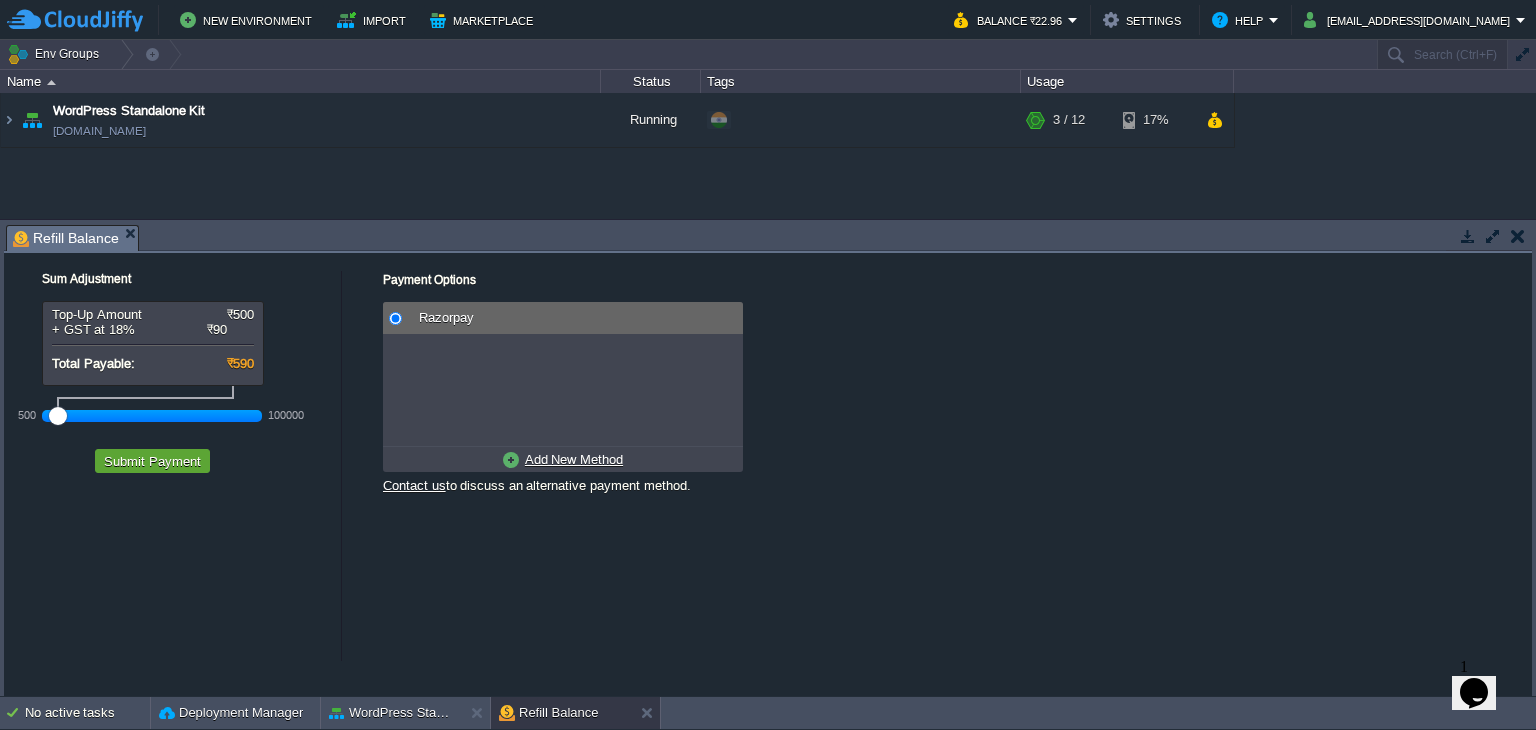 drag, startPoint x: 92, startPoint y: 417, endPoint x: 31, endPoint y: 423, distance: 61.294373 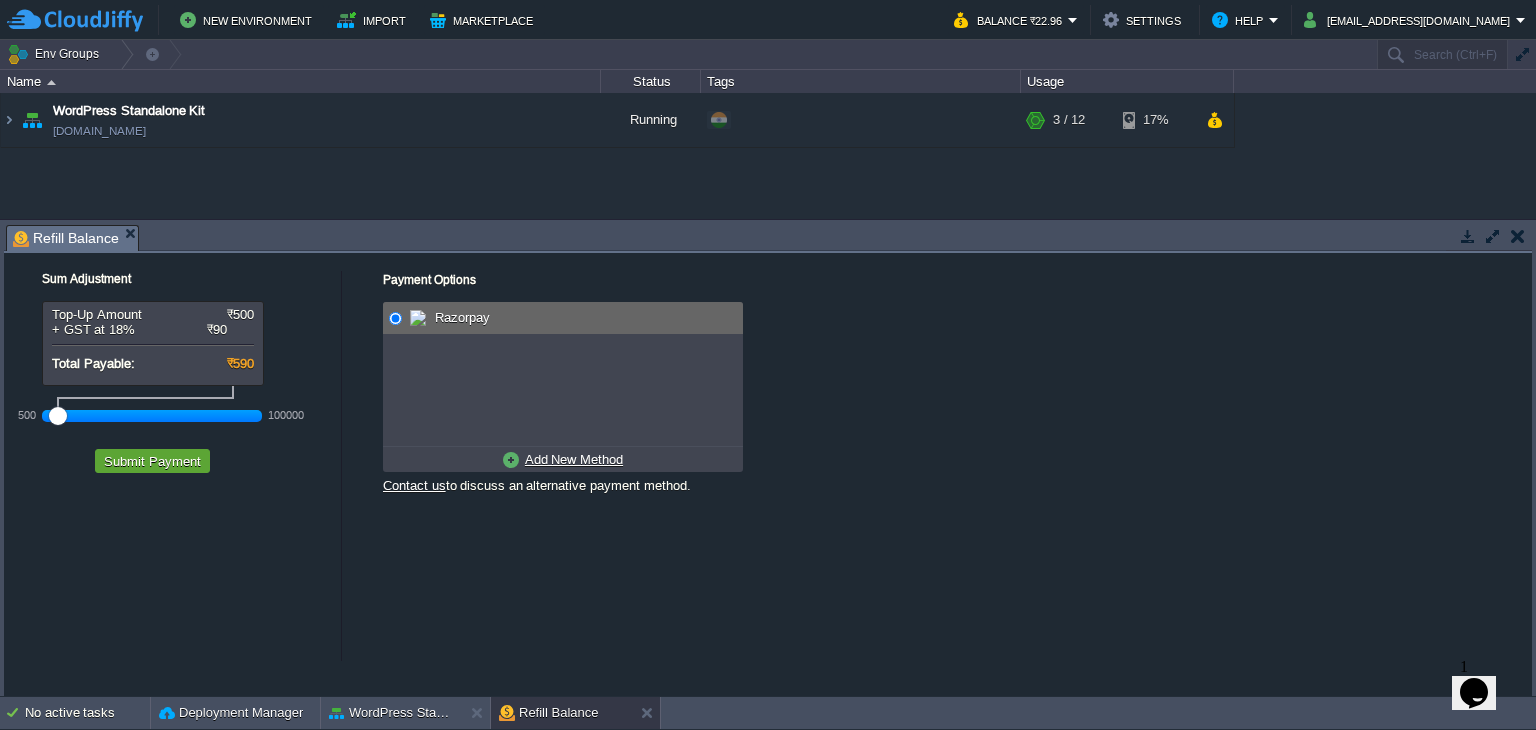 click on "500     100000" at bounding box center (152, 415) 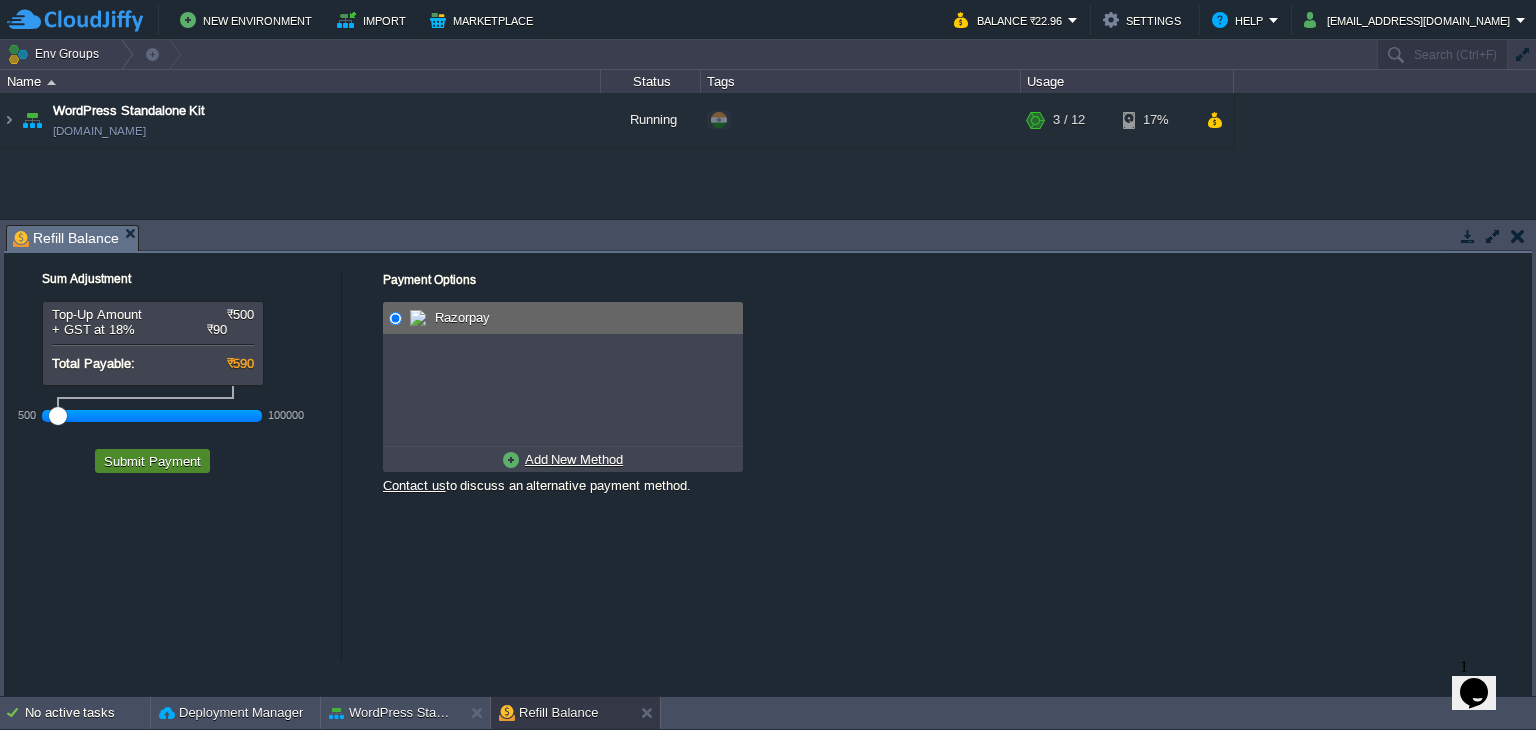 click on "Submit Payment" at bounding box center [152, 461] 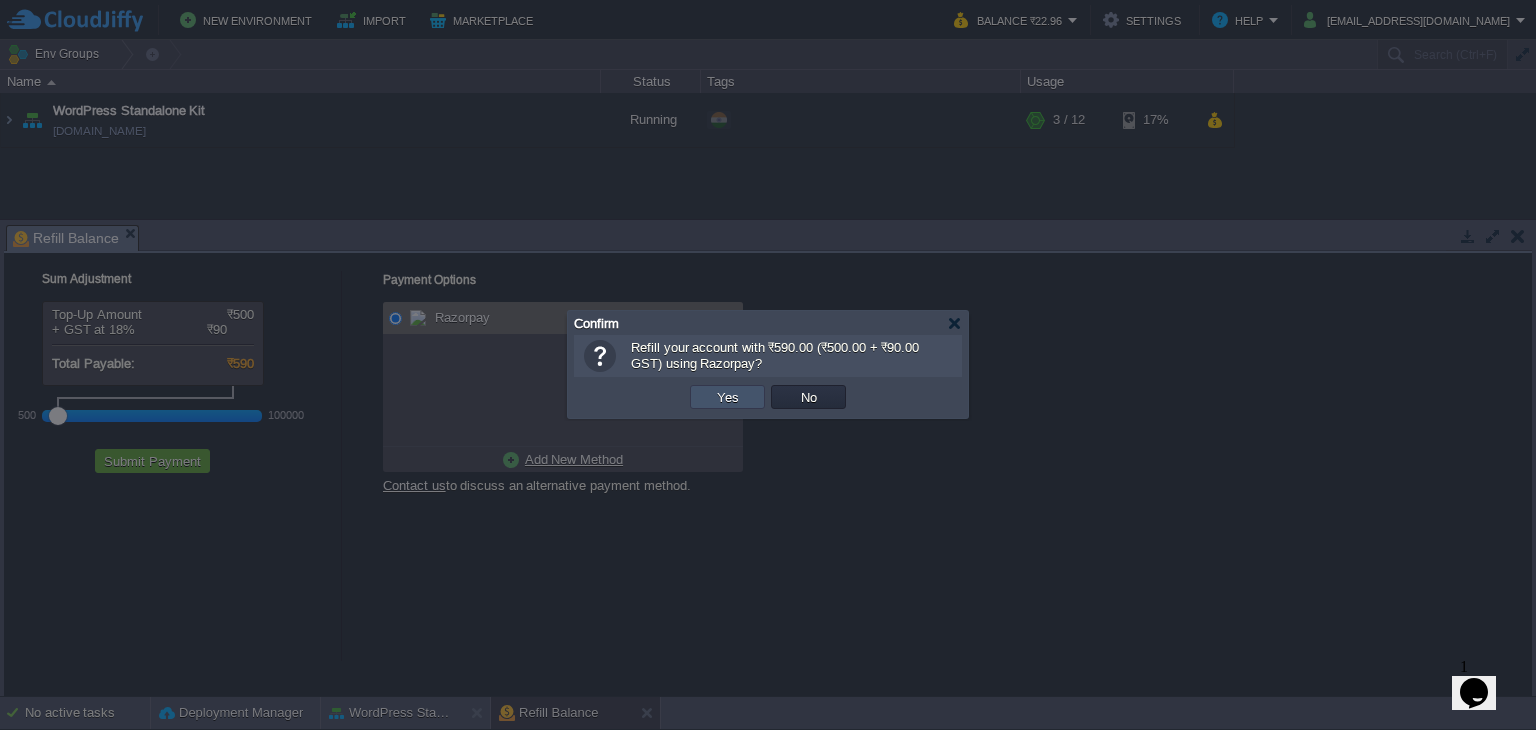 click on "Yes" at bounding box center (728, 397) 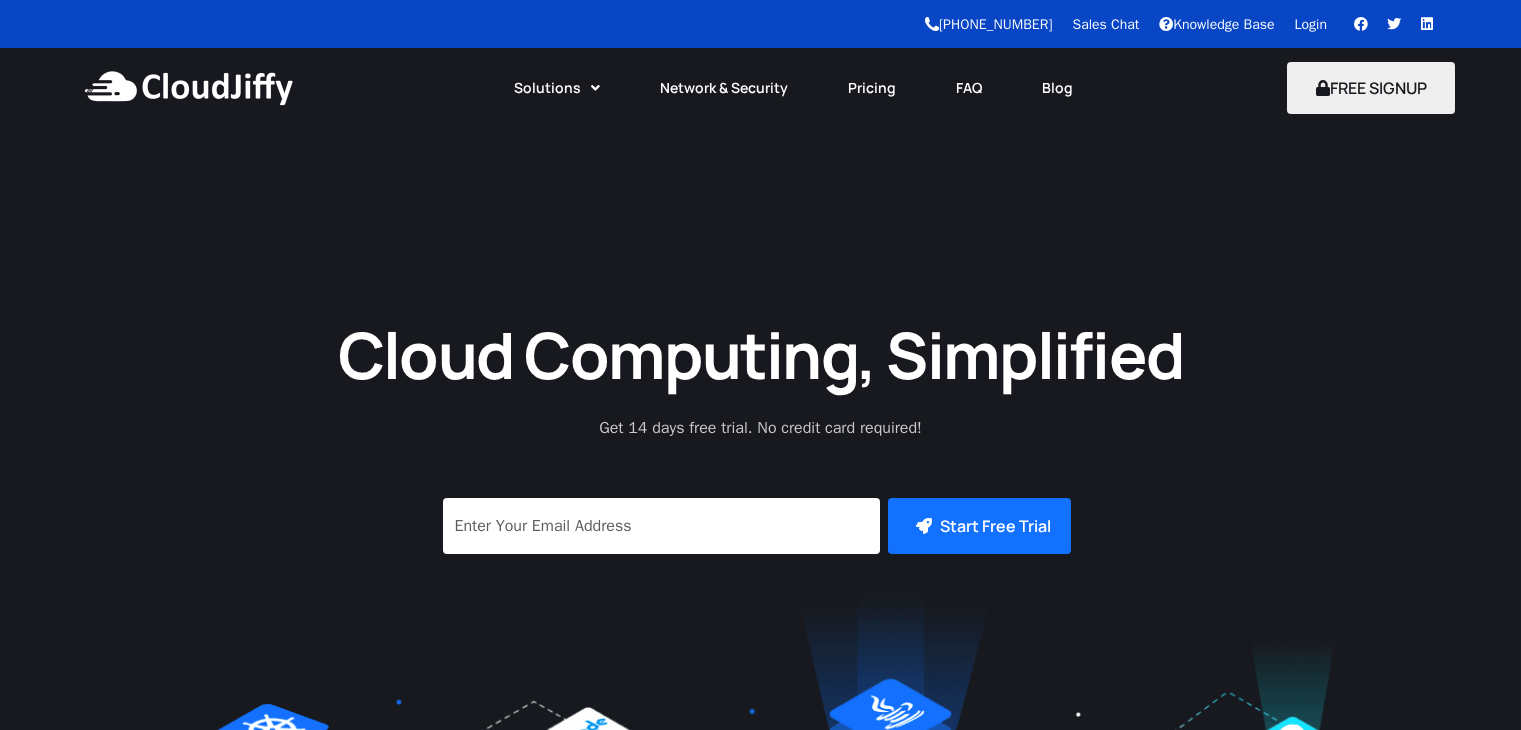 scroll, scrollTop: 0, scrollLeft: 0, axis: both 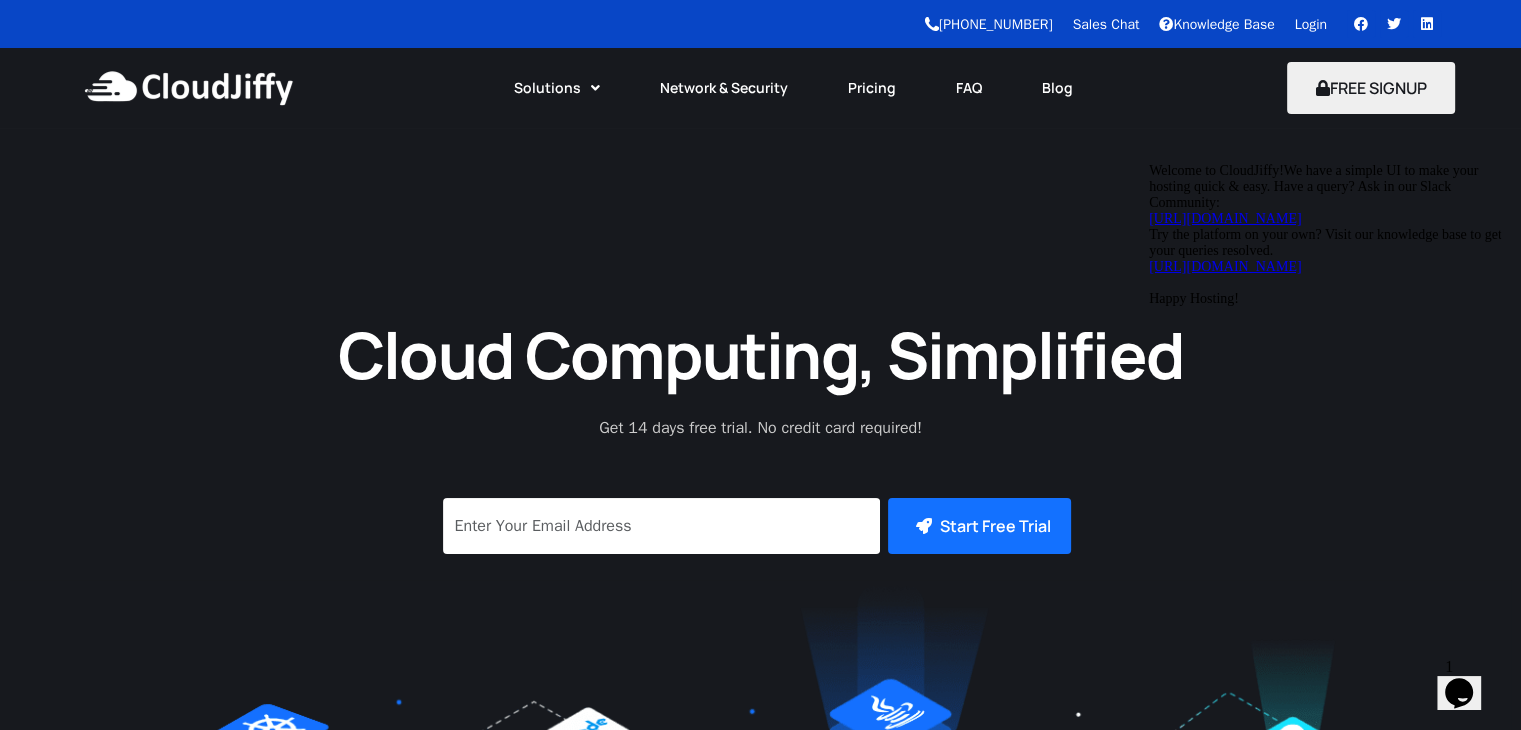 click at bounding box center [1149, 163] 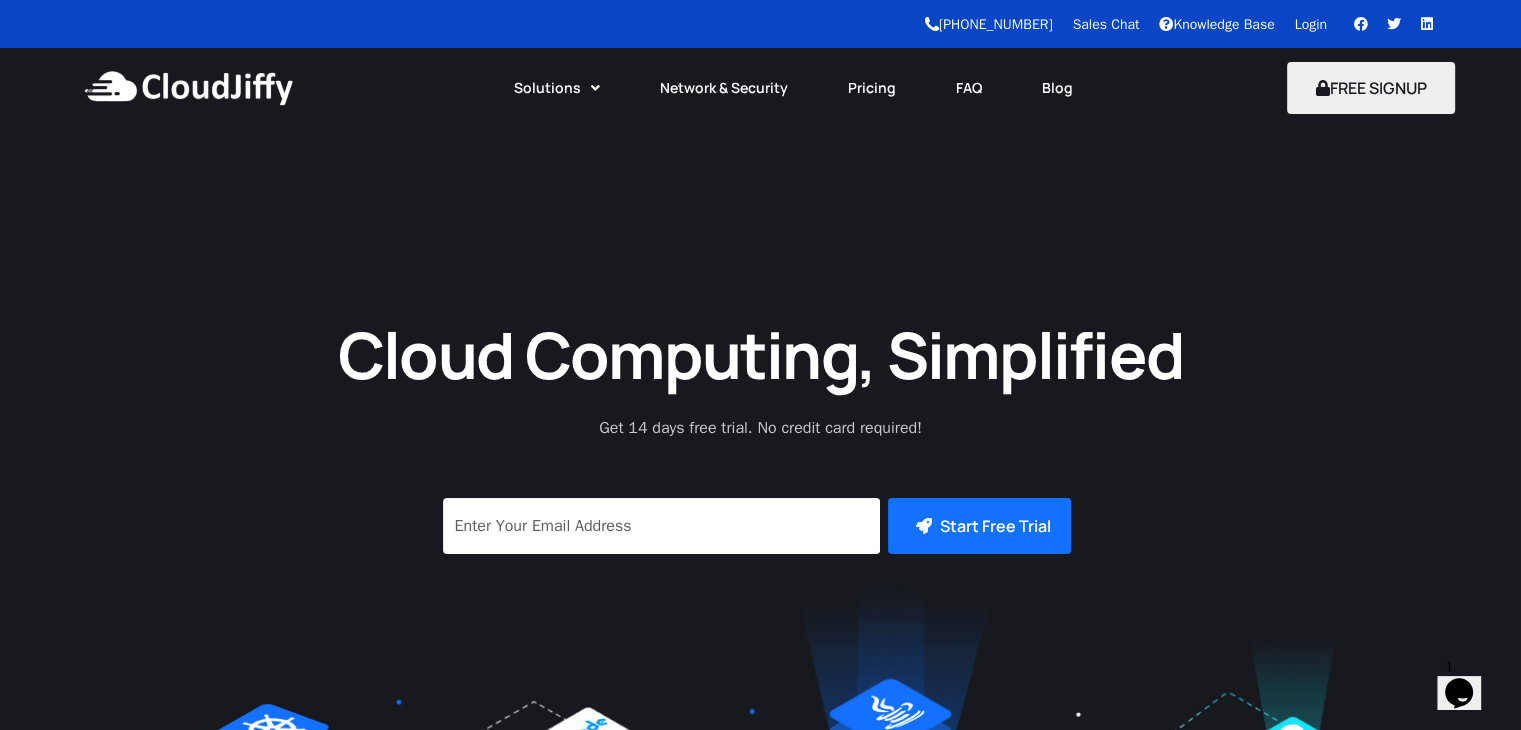 click on "Login" at bounding box center [1311, 24] 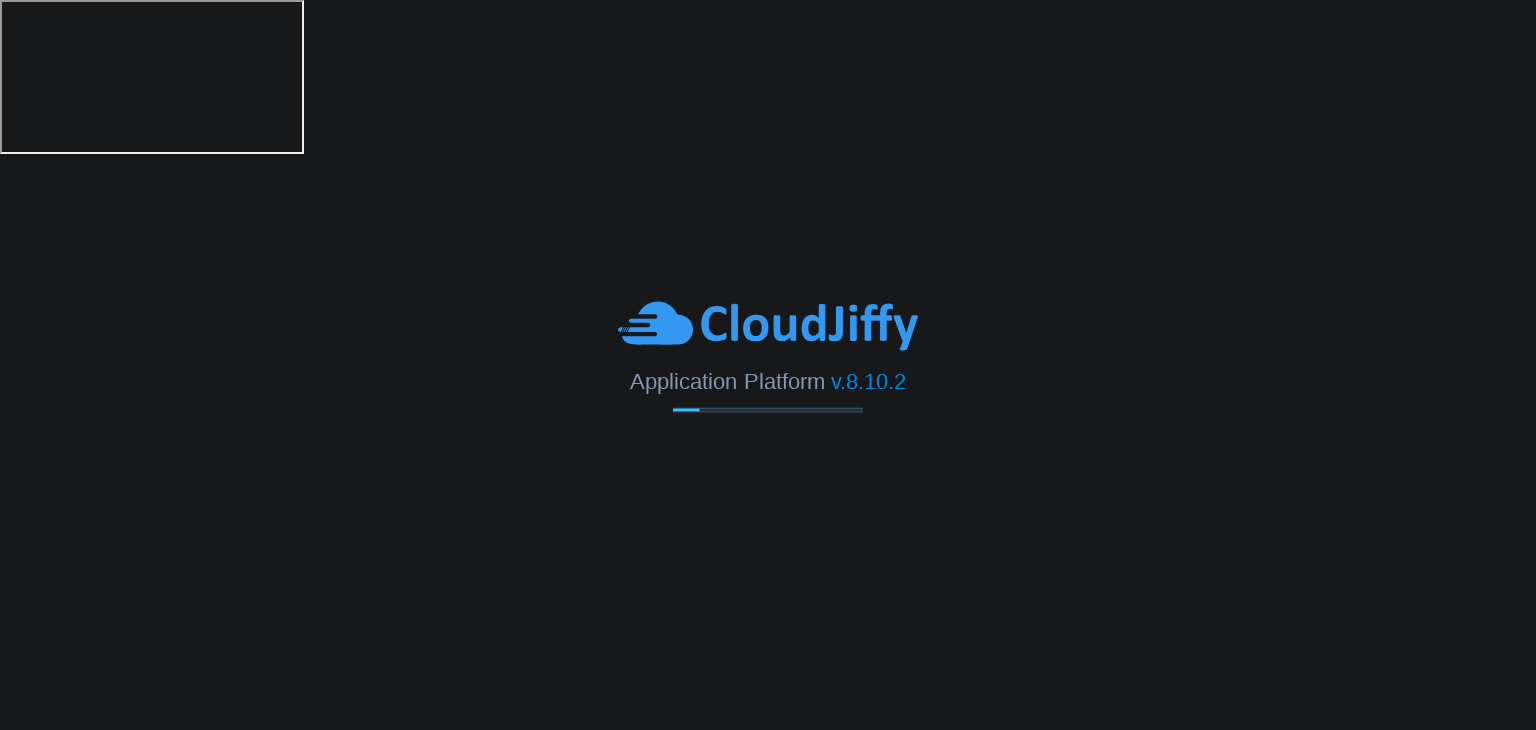 scroll, scrollTop: 0, scrollLeft: 0, axis: both 